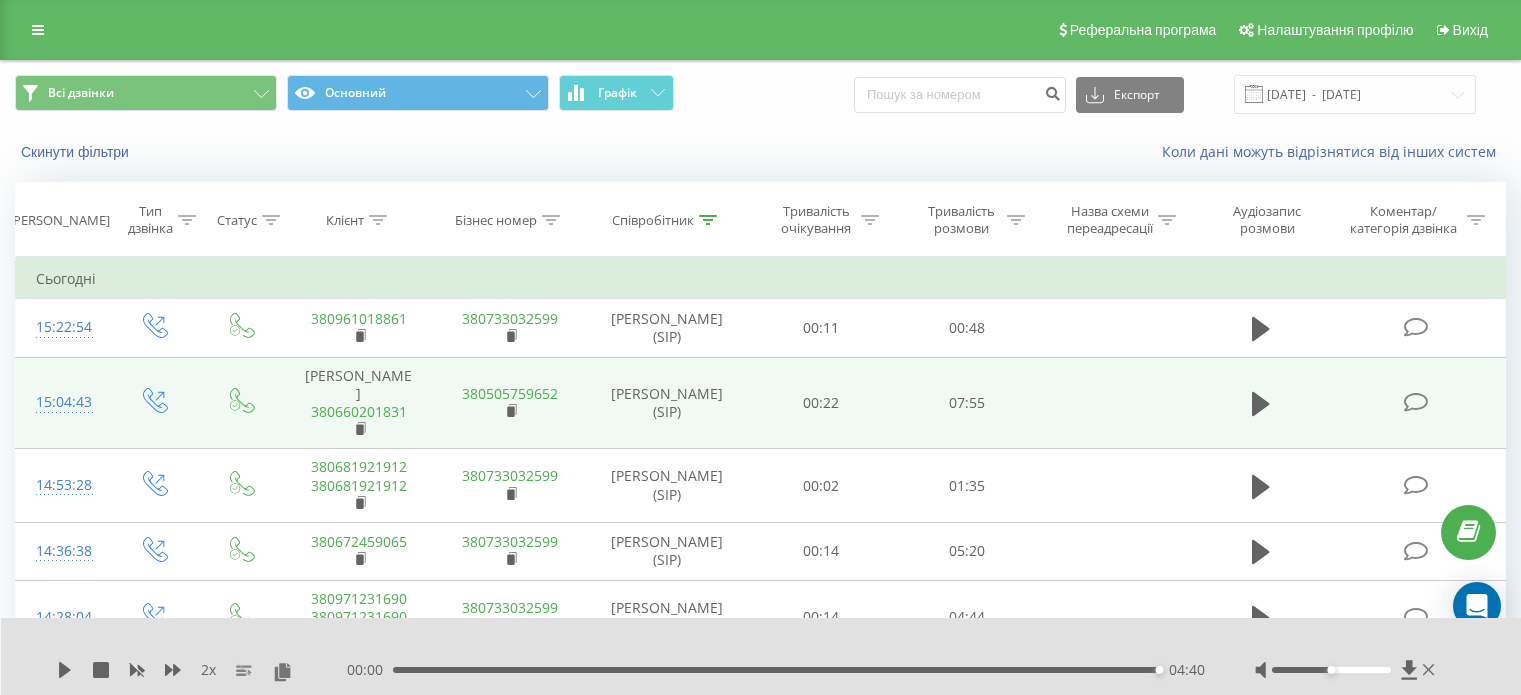 scroll, scrollTop: 216, scrollLeft: 0, axis: vertical 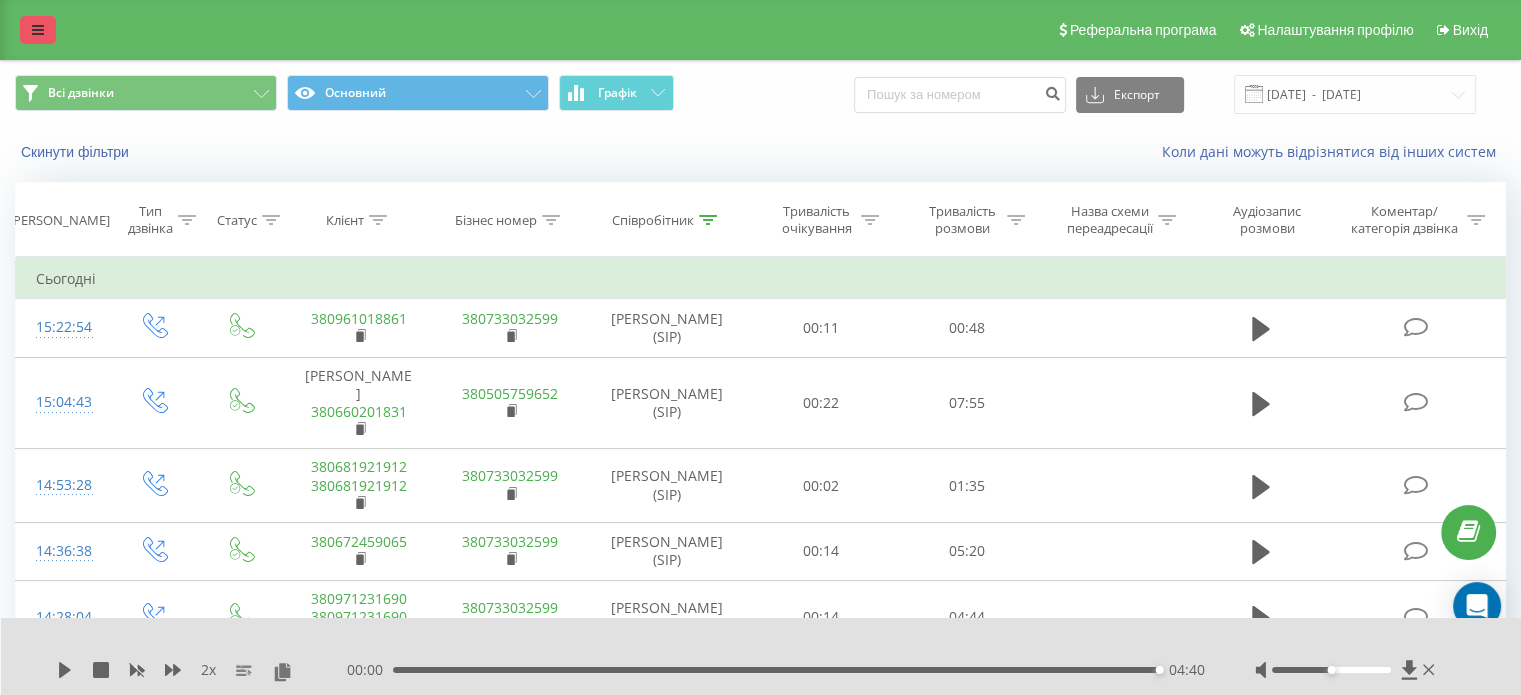 drag, startPoint x: 4, startPoint y: 17, endPoint x: 36, endPoint y: 30, distance: 34.539833 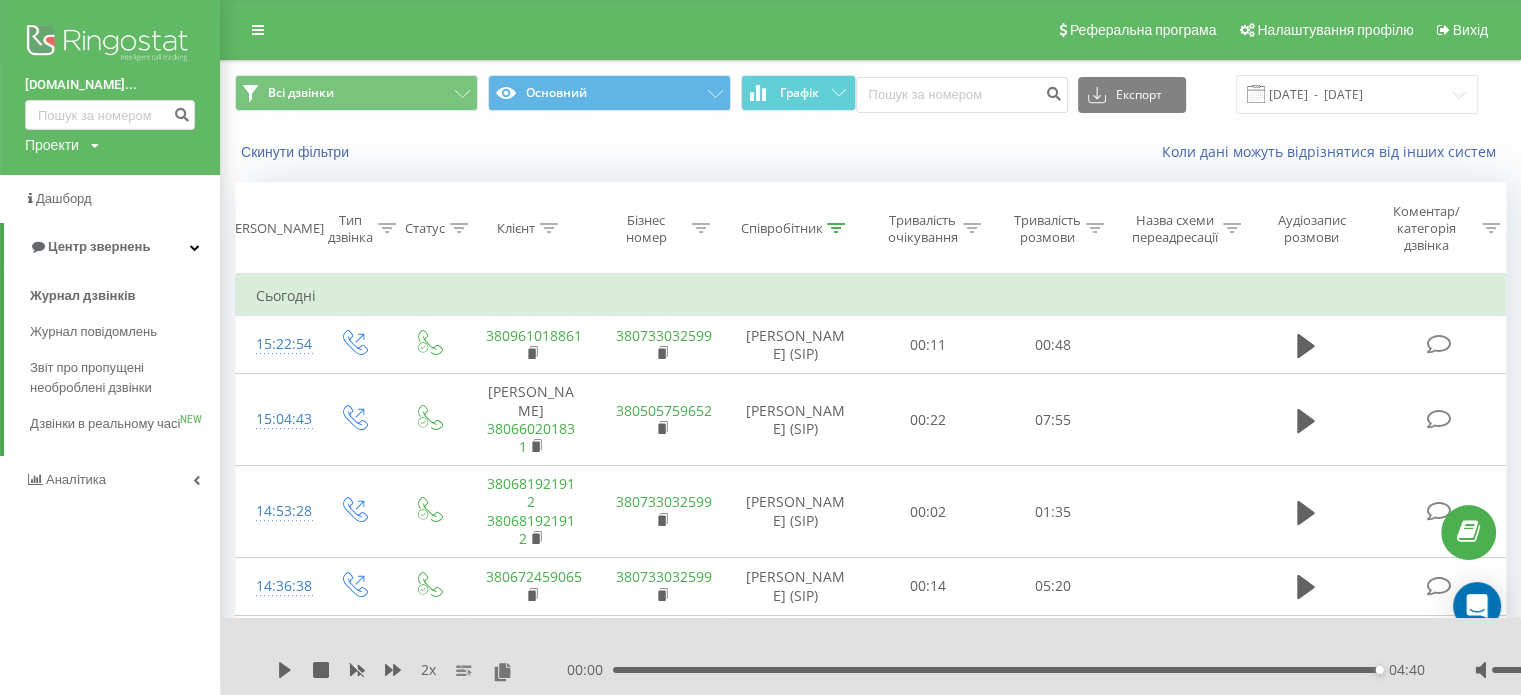 click at bounding box center [110, 45] 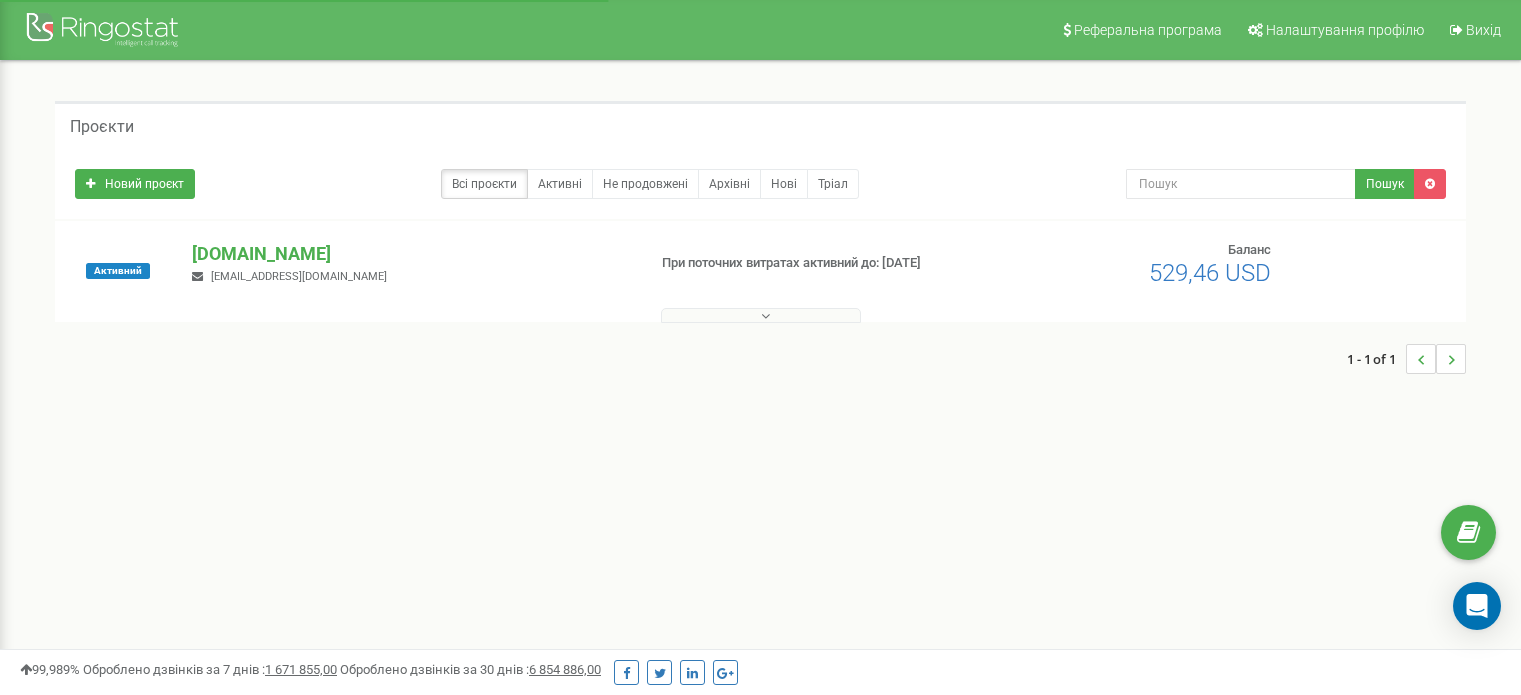 scroll, scrollTop: 0, scrollLeft: 0, axis: both 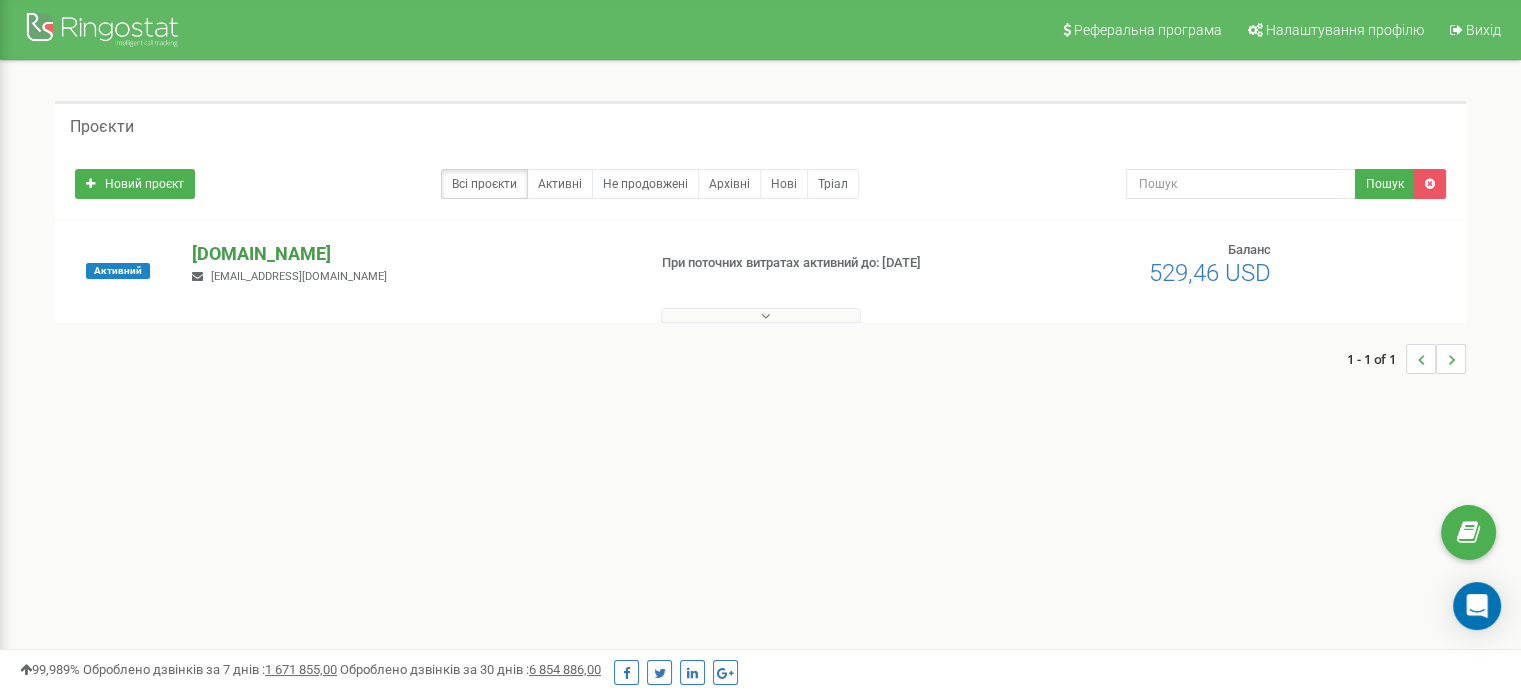 click on "[DOMAIN_NAME]" at bounding box center [410, 254] 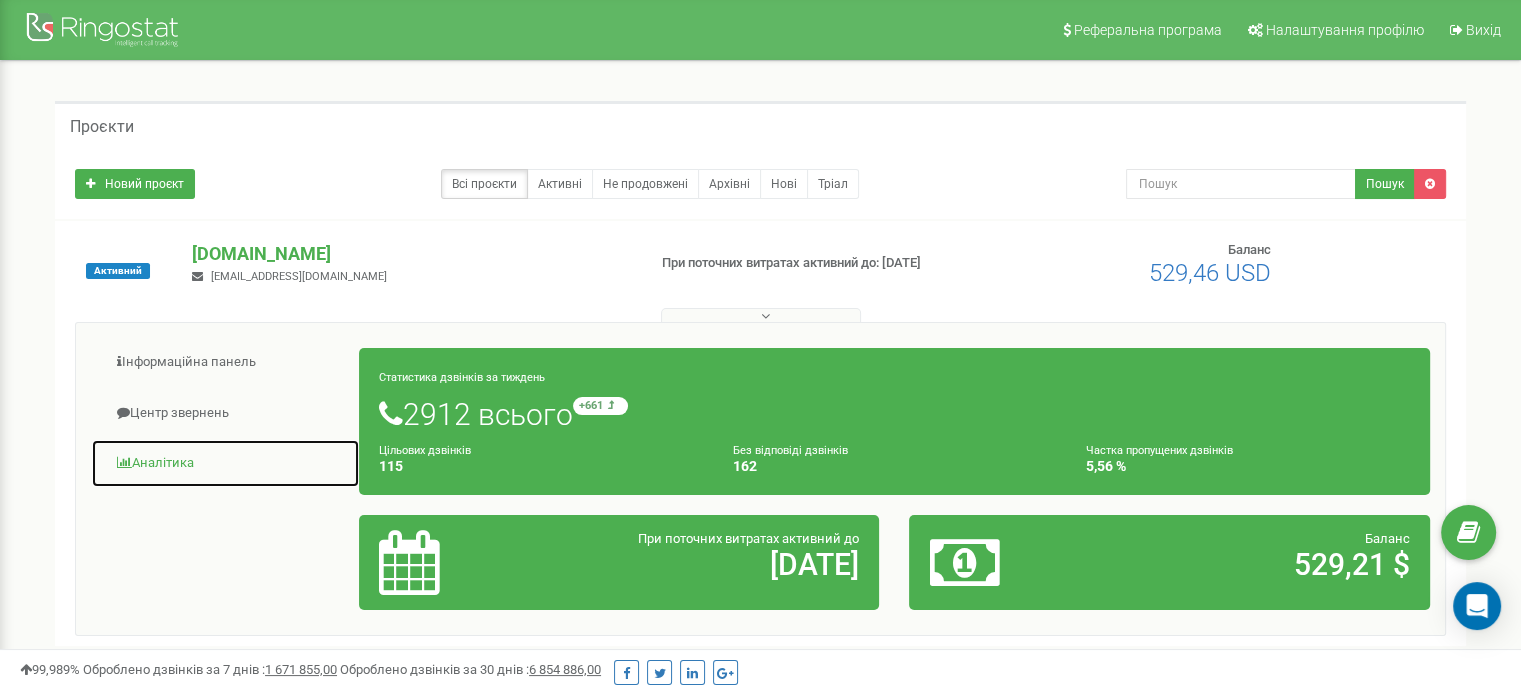 click on "Аналiтика" at bounding box center (225, 463) 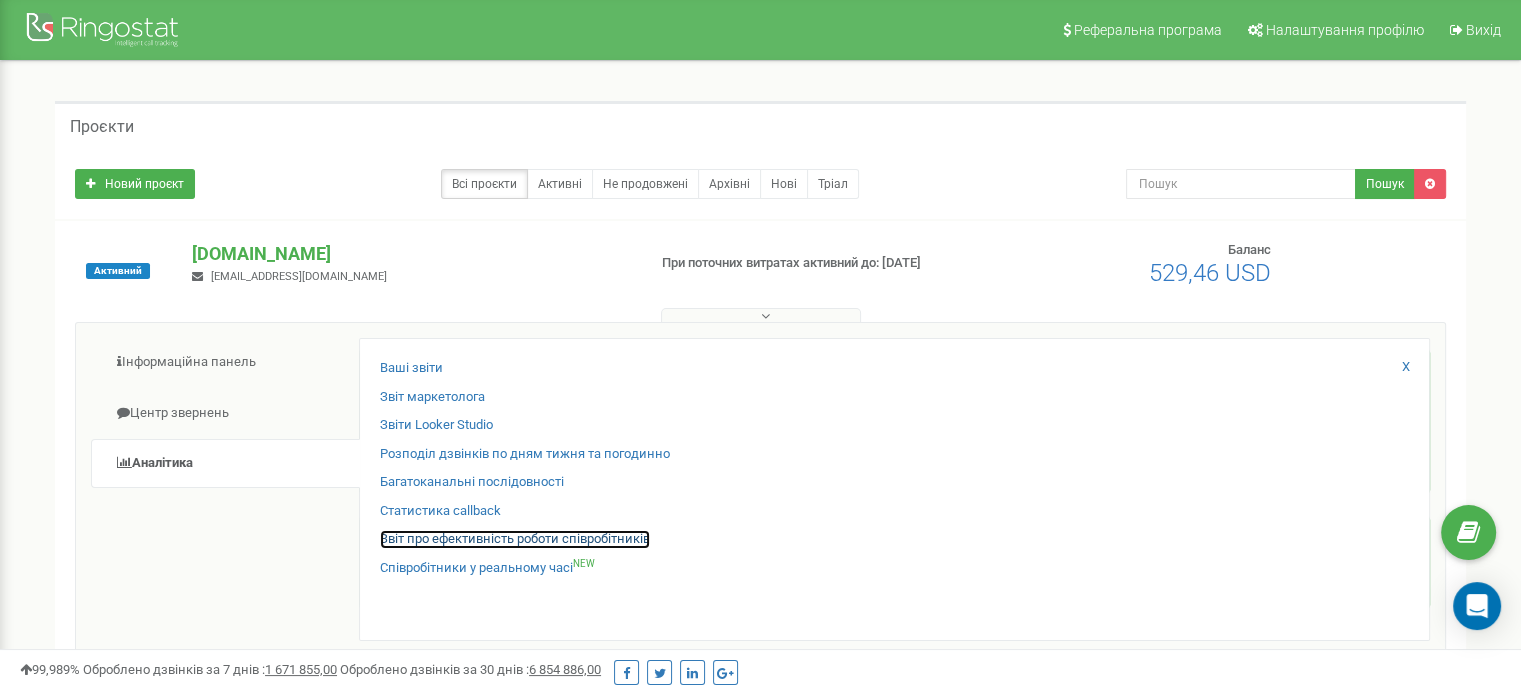 click on "Звіт про ефективність роботи співробітників" at bounding box center [515, 539] 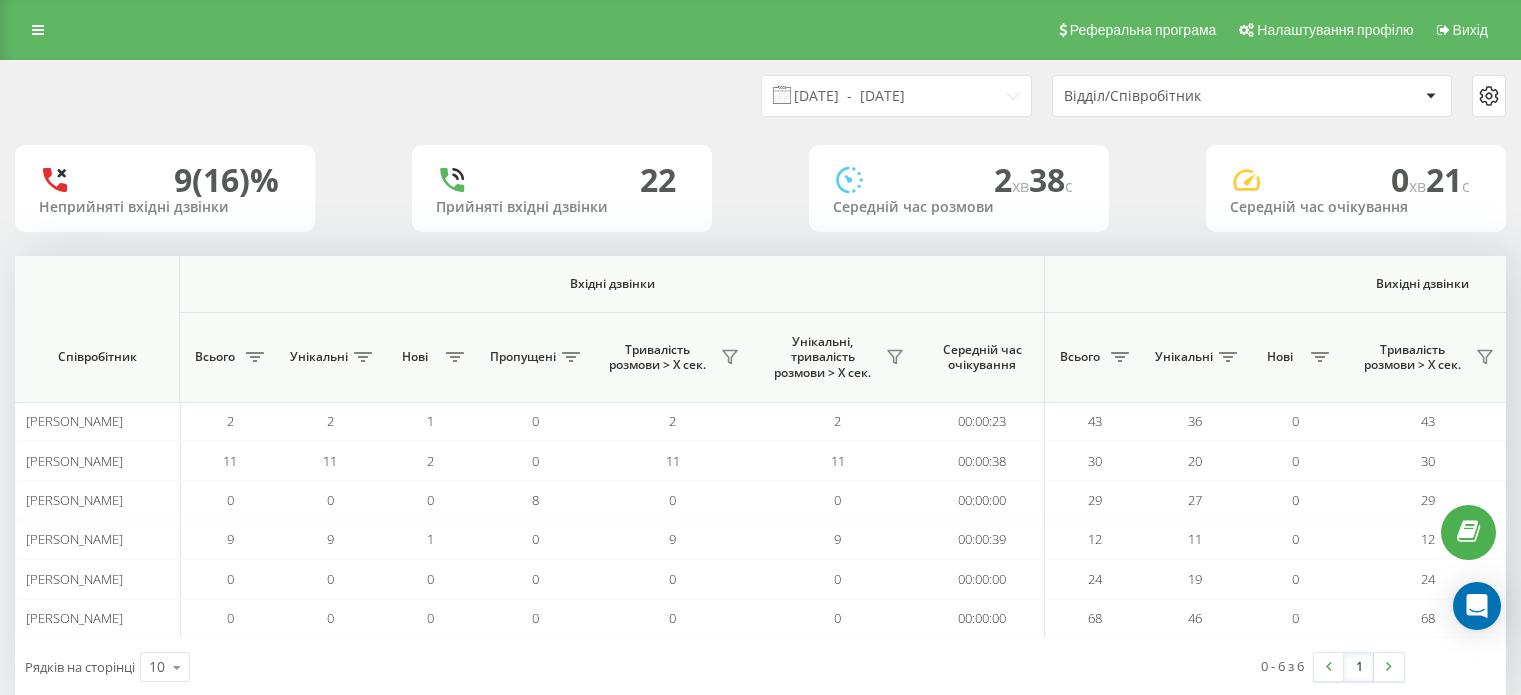 scroll, scrollTop: 0, scrollLeft: 0, axis: both 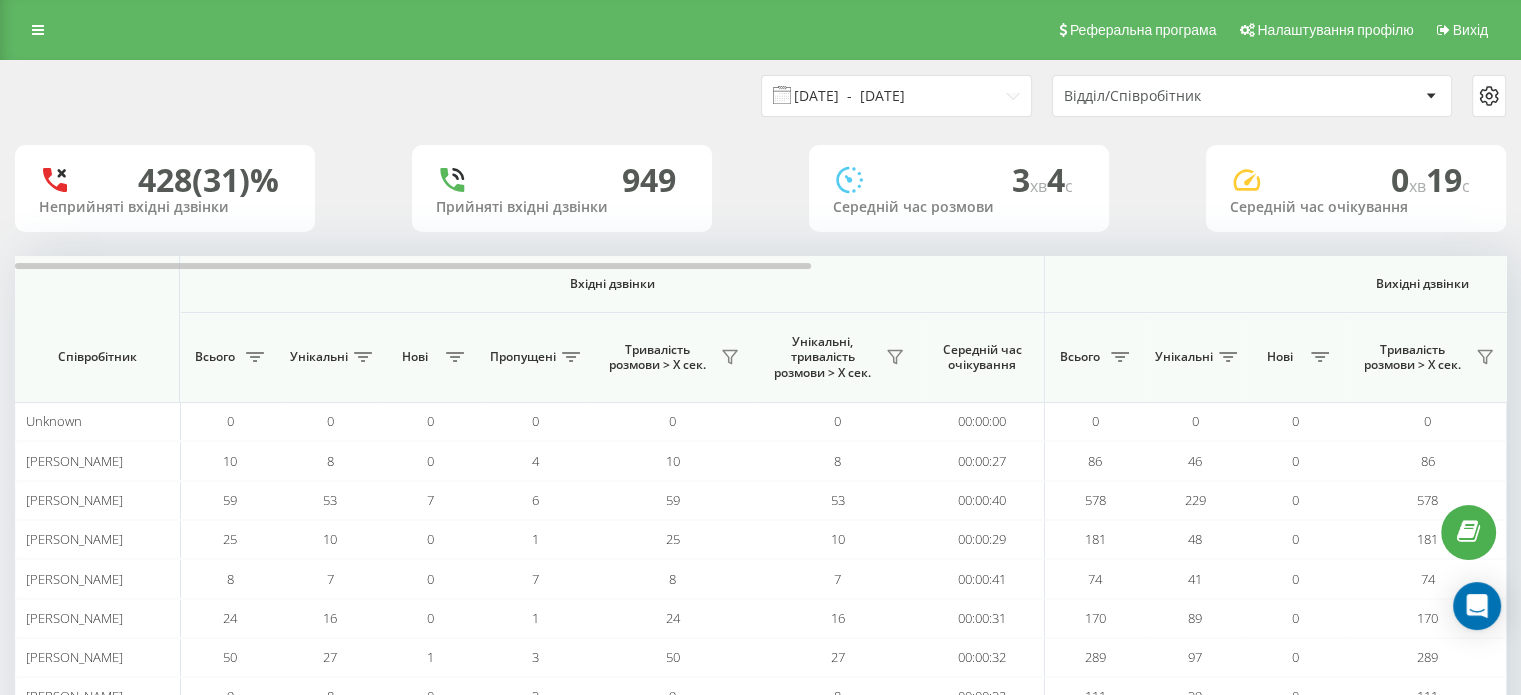 click on "21.06.2025  -  21.07.2025" at bounding box center (896, 96) 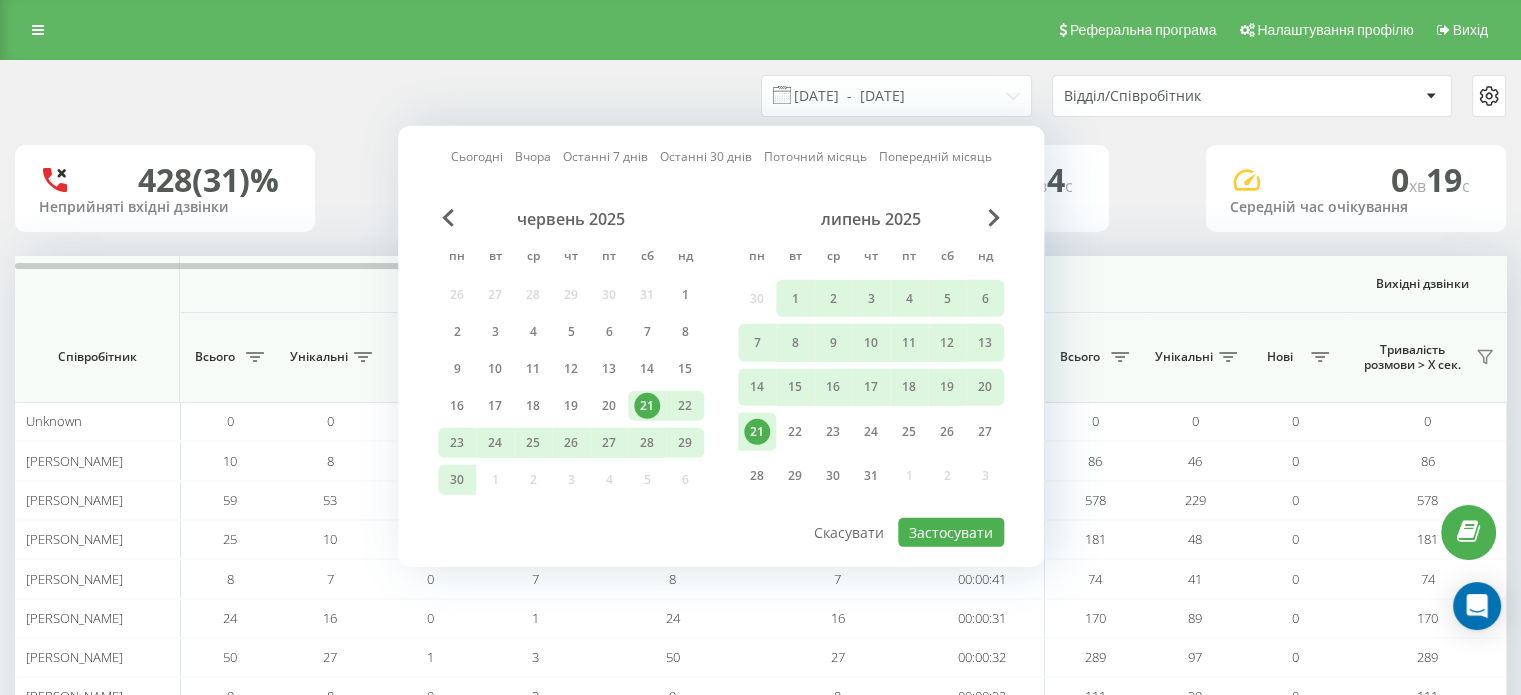 click on "21" at bounding box center (757, 432) 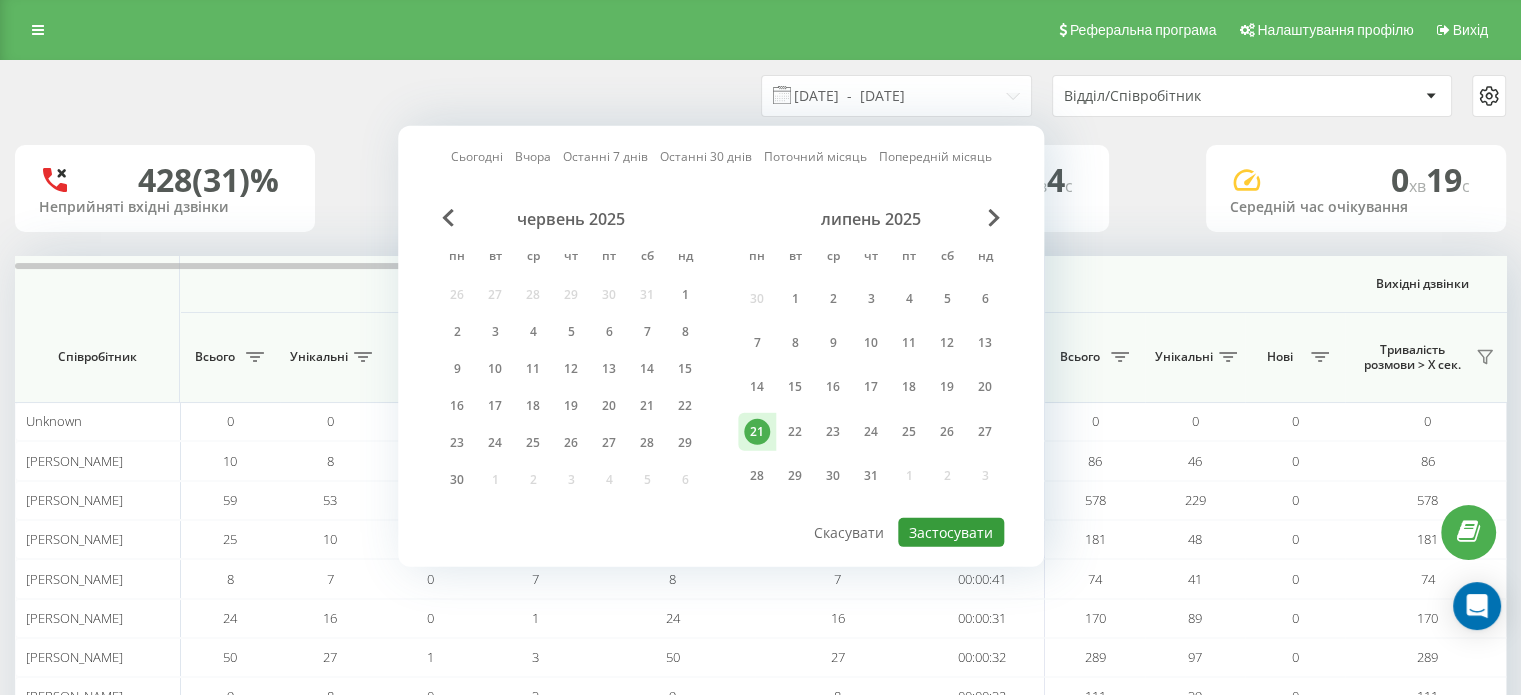 click on "Застосувати" at bounding box center (951, 532) 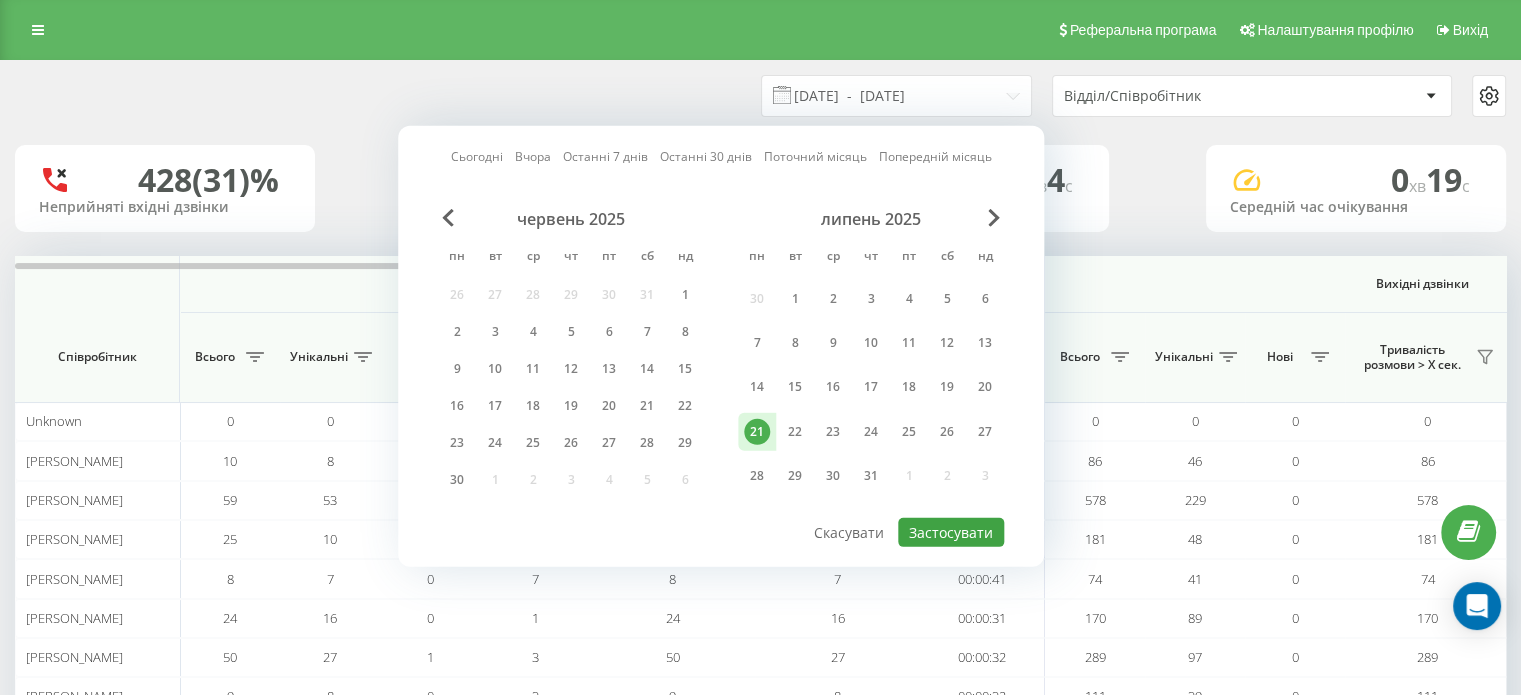 type on "21.07.2025  -  21.07.2025" 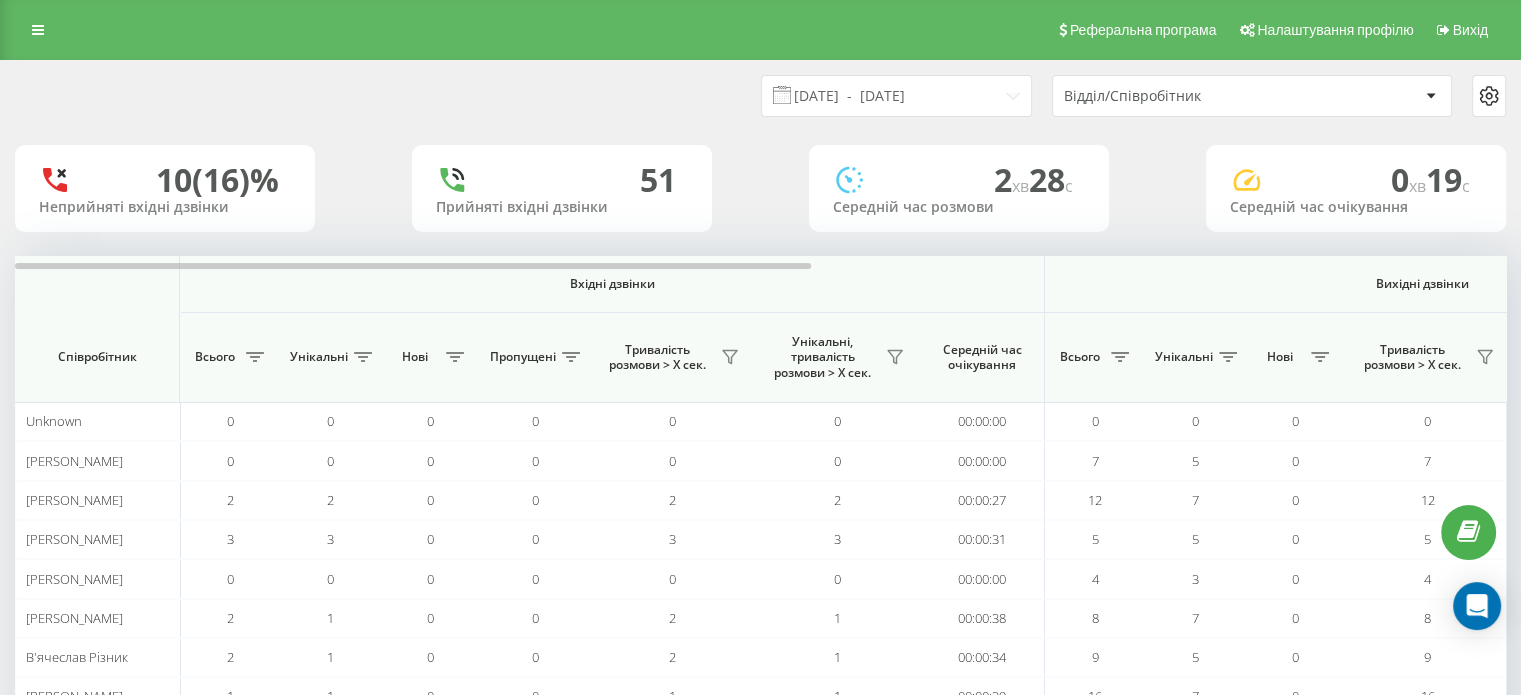 click on "Відділ/Співробітник" at bounding box center [1252, 96] 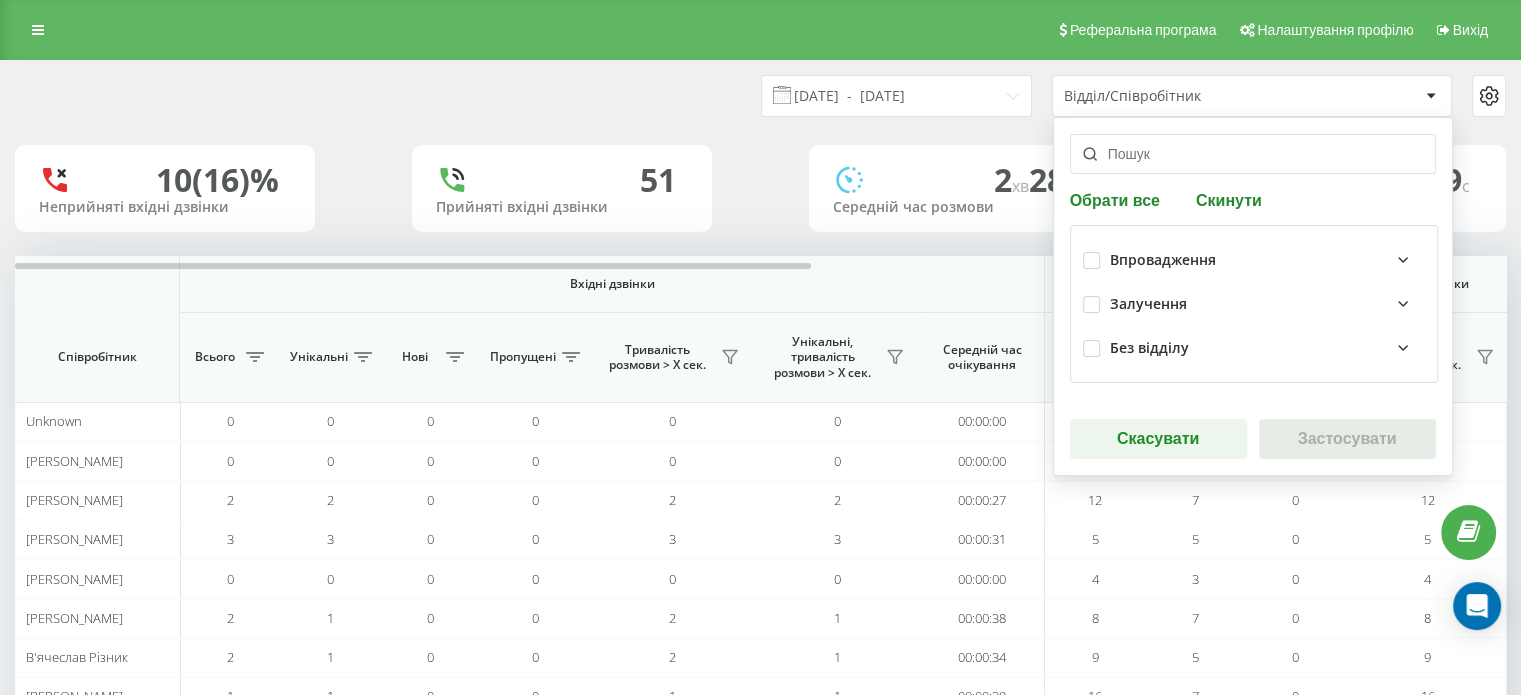 click on "Залучення" at bounding box center (1148, 304) 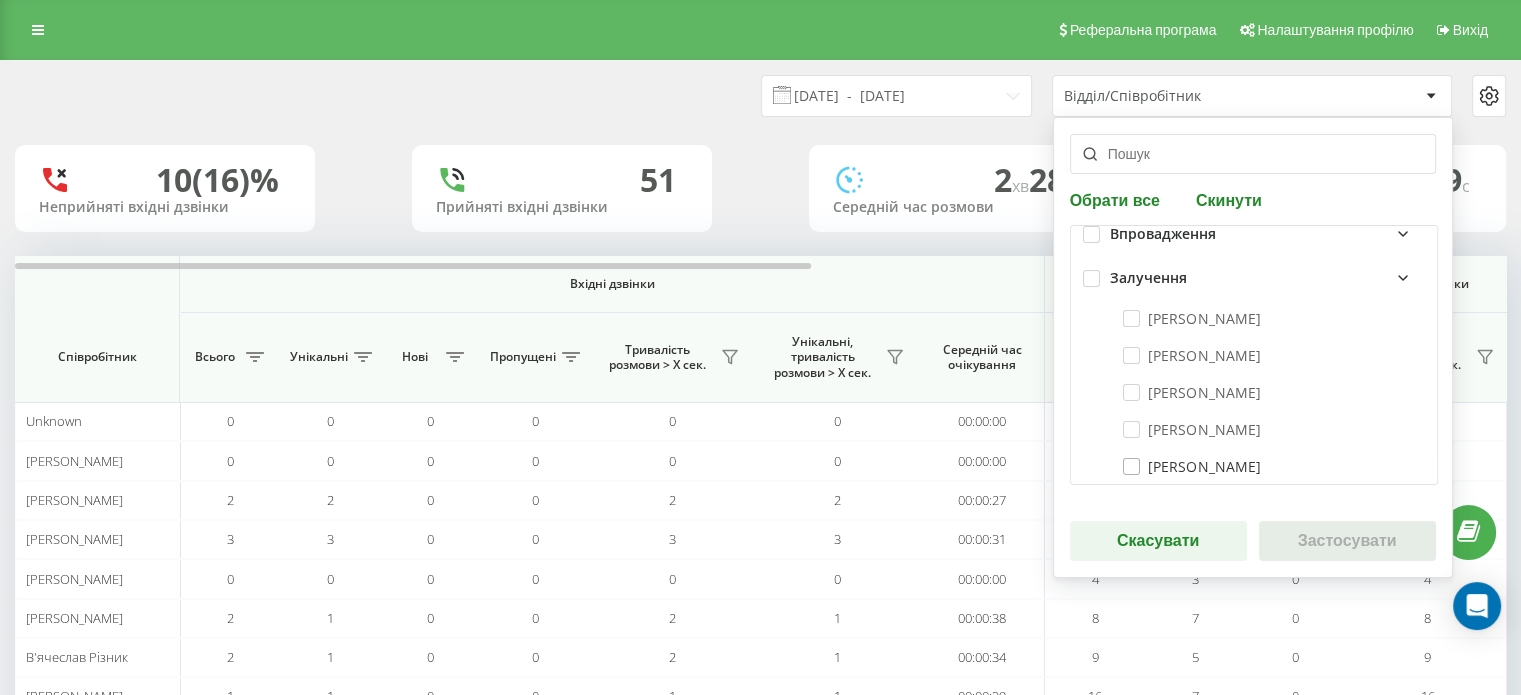 scroll, scrollTop: 100, scrollLeft: 0, axis: vertical 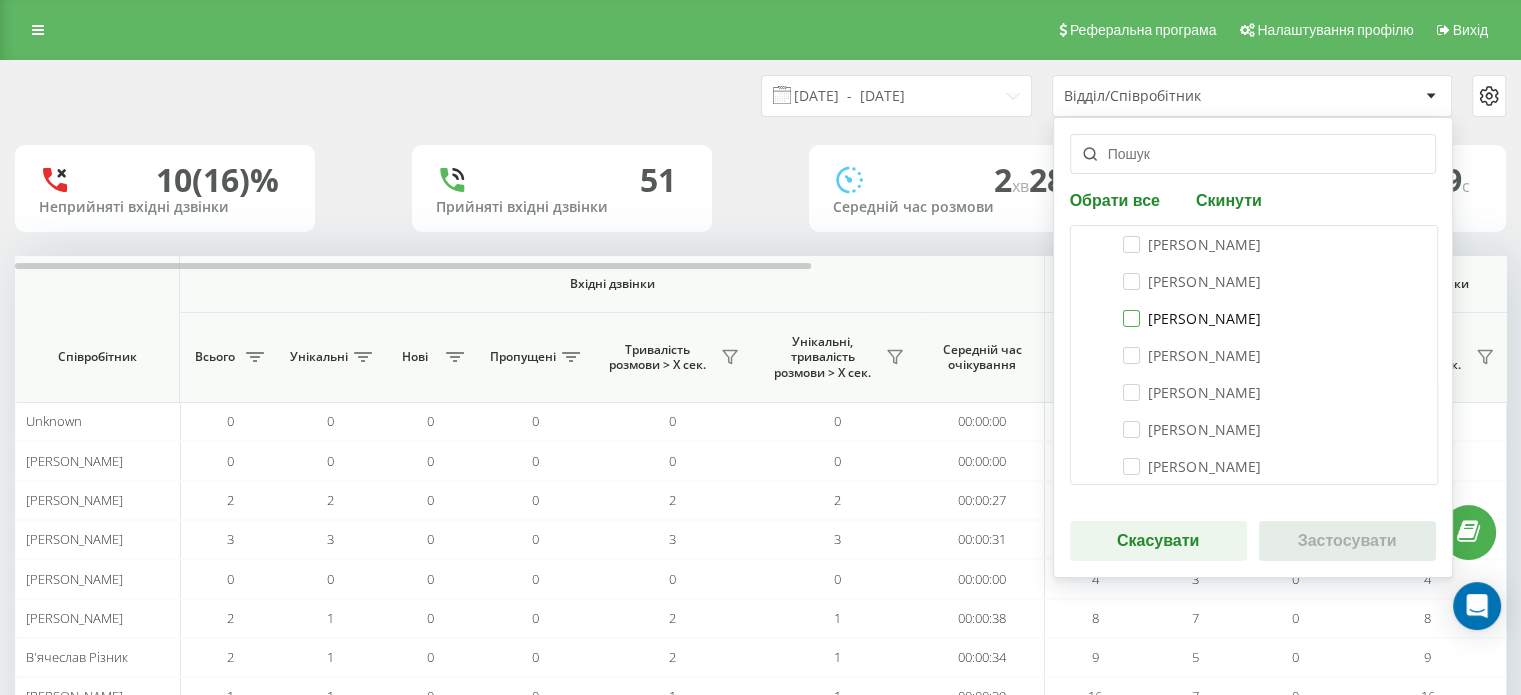 click on "Марія Найда" at bounding box center (1192, 318) 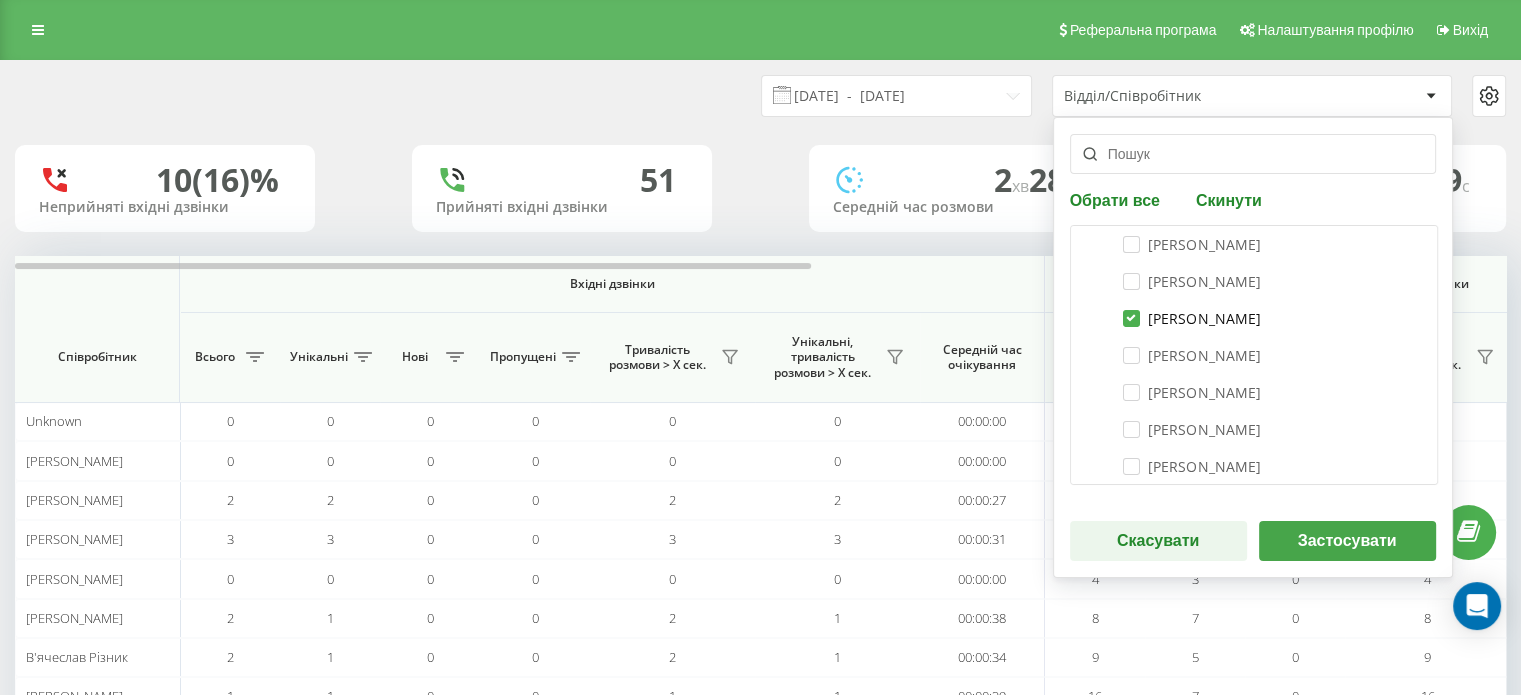 checkbox on "true" 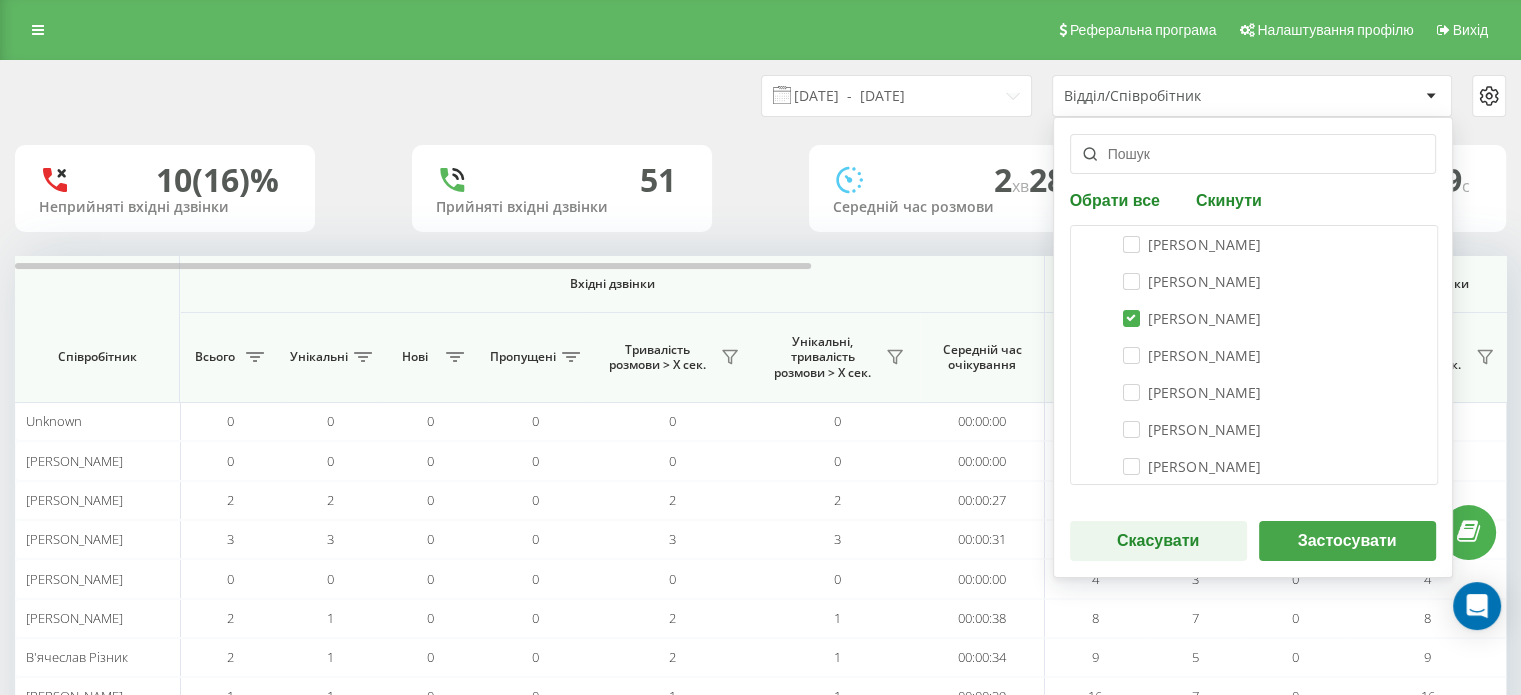click on "Сергій Бобров" at bounding box center (1254, 466) 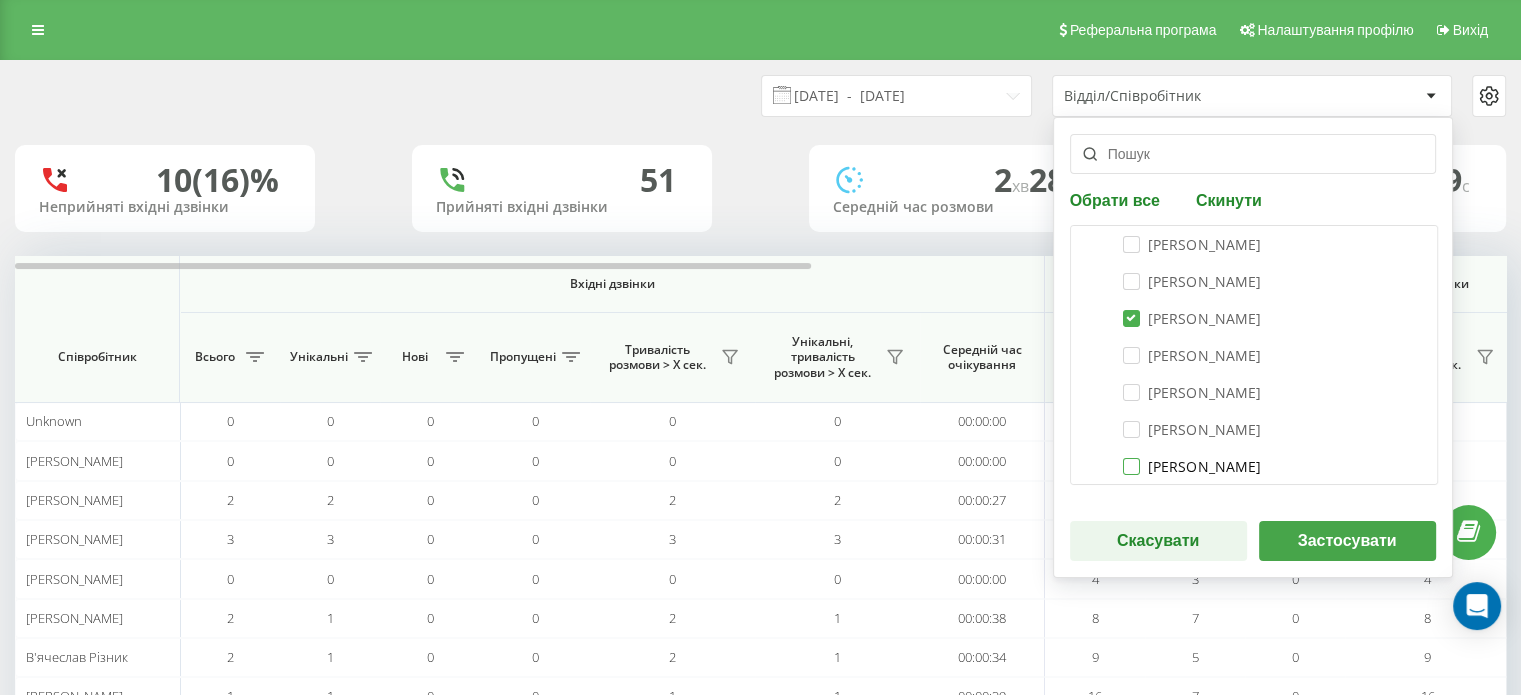 click on "Сергій Бобров" at bounding box center (1192, 466) 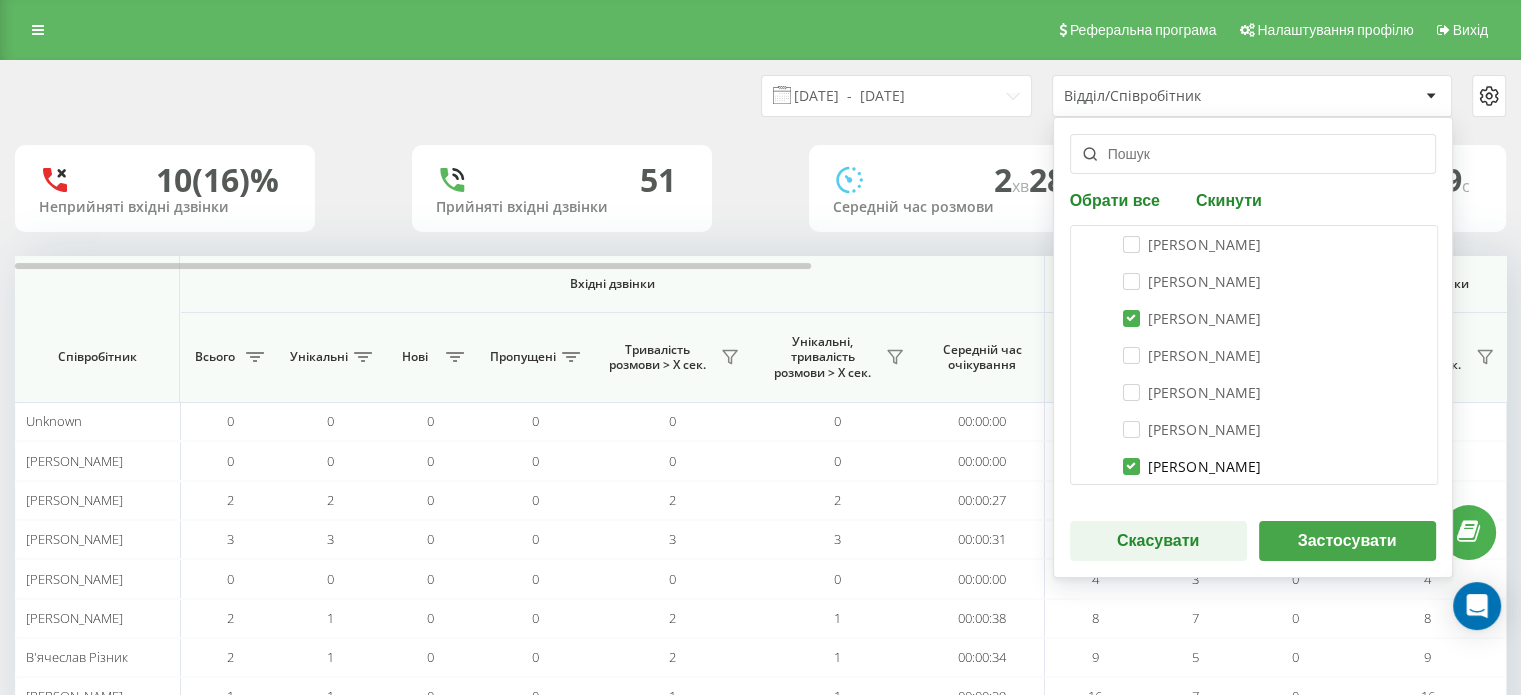 checkbox on "true" 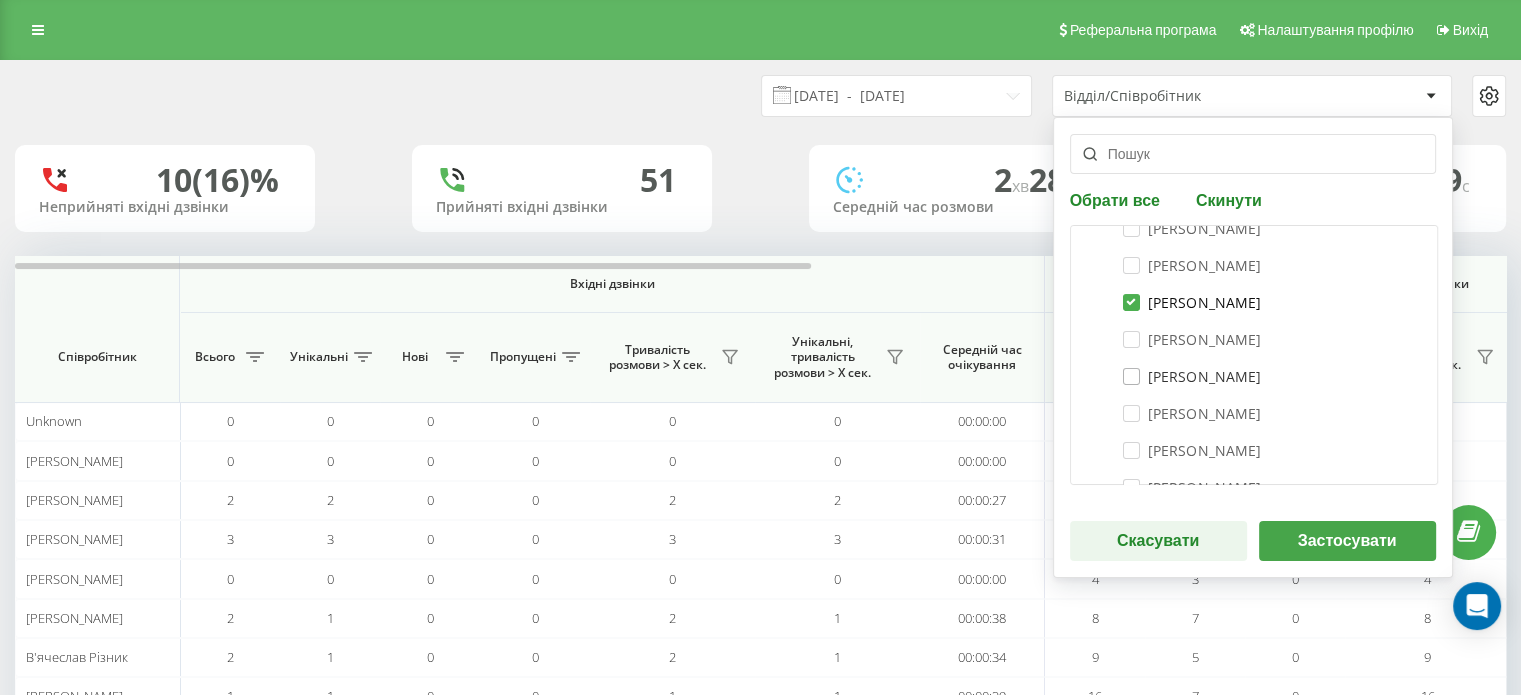 scroll, scrollTop: 300, scrollLeft: 0, axis: vertical 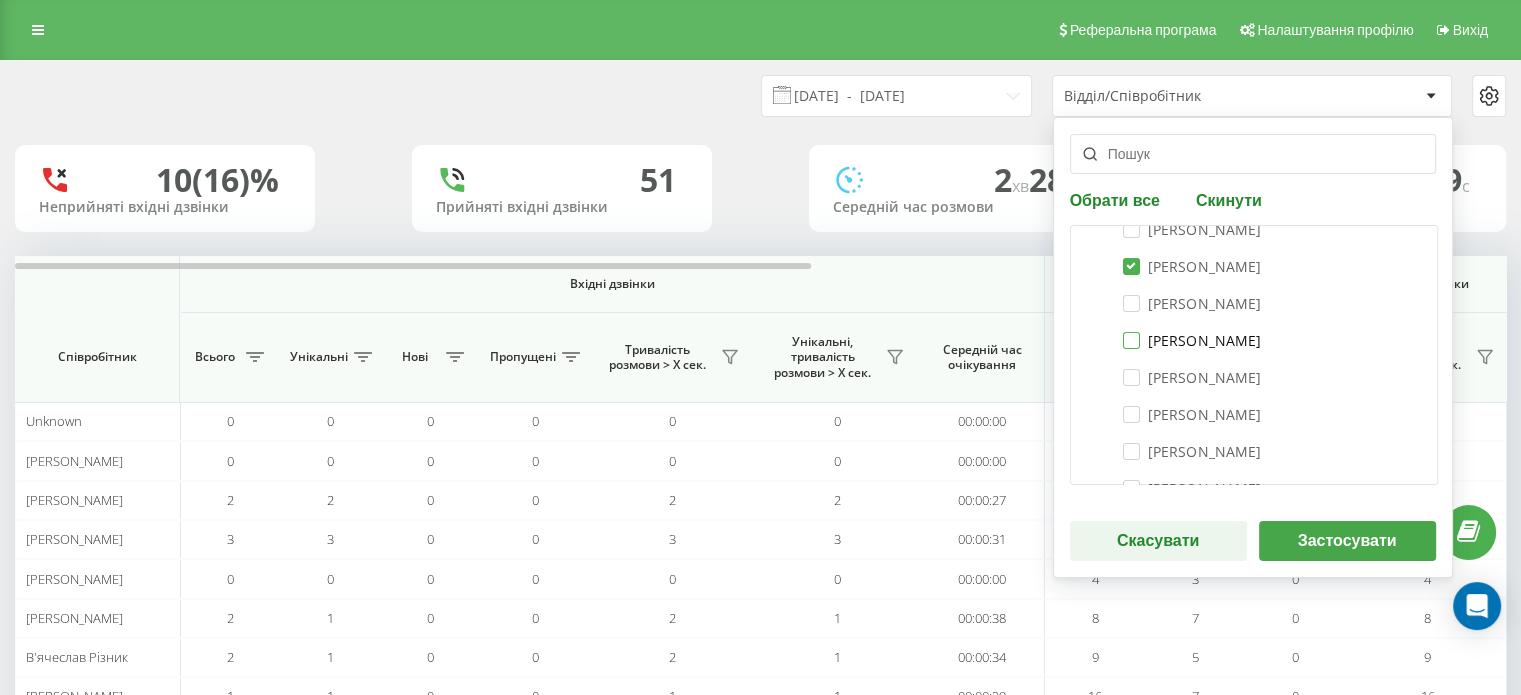 click on "Масалига Данило Станіславович" at bounding box center (1192, 340) 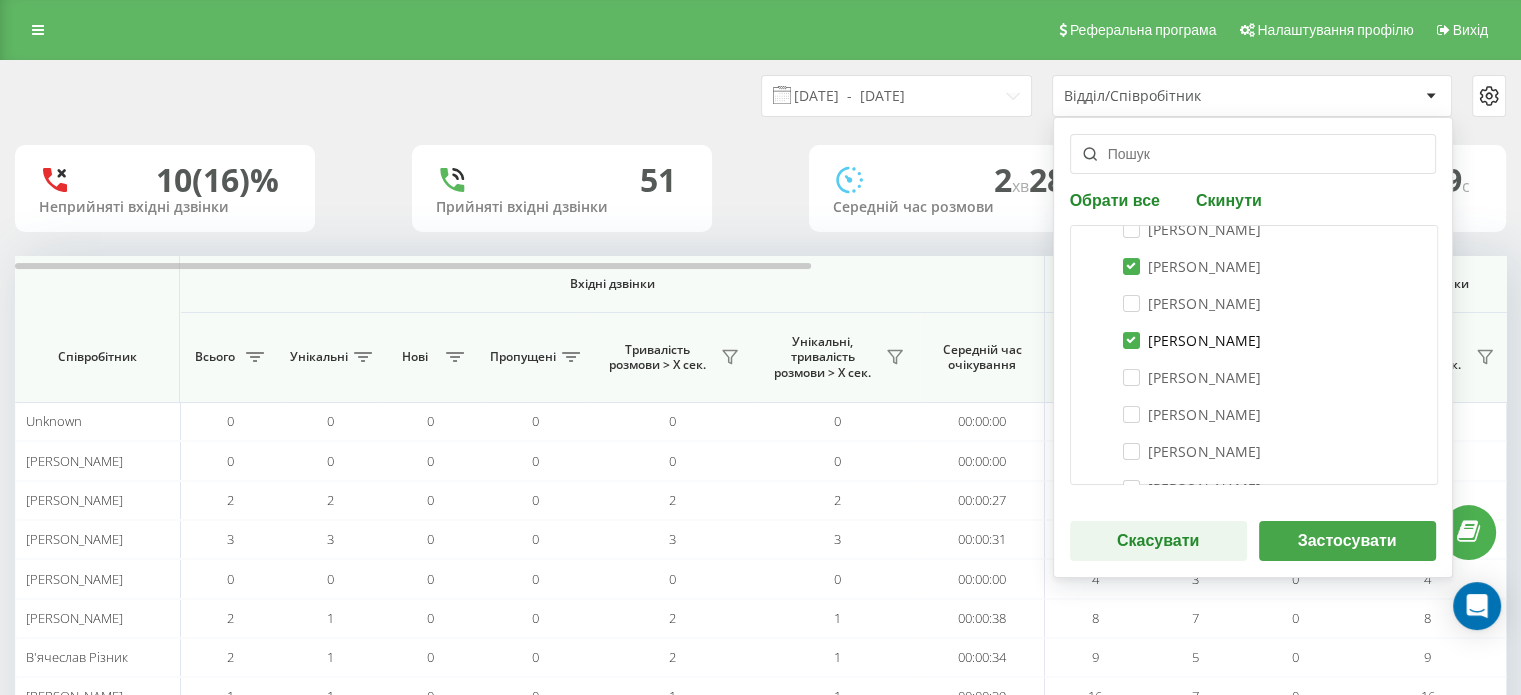 checkbox on "true" 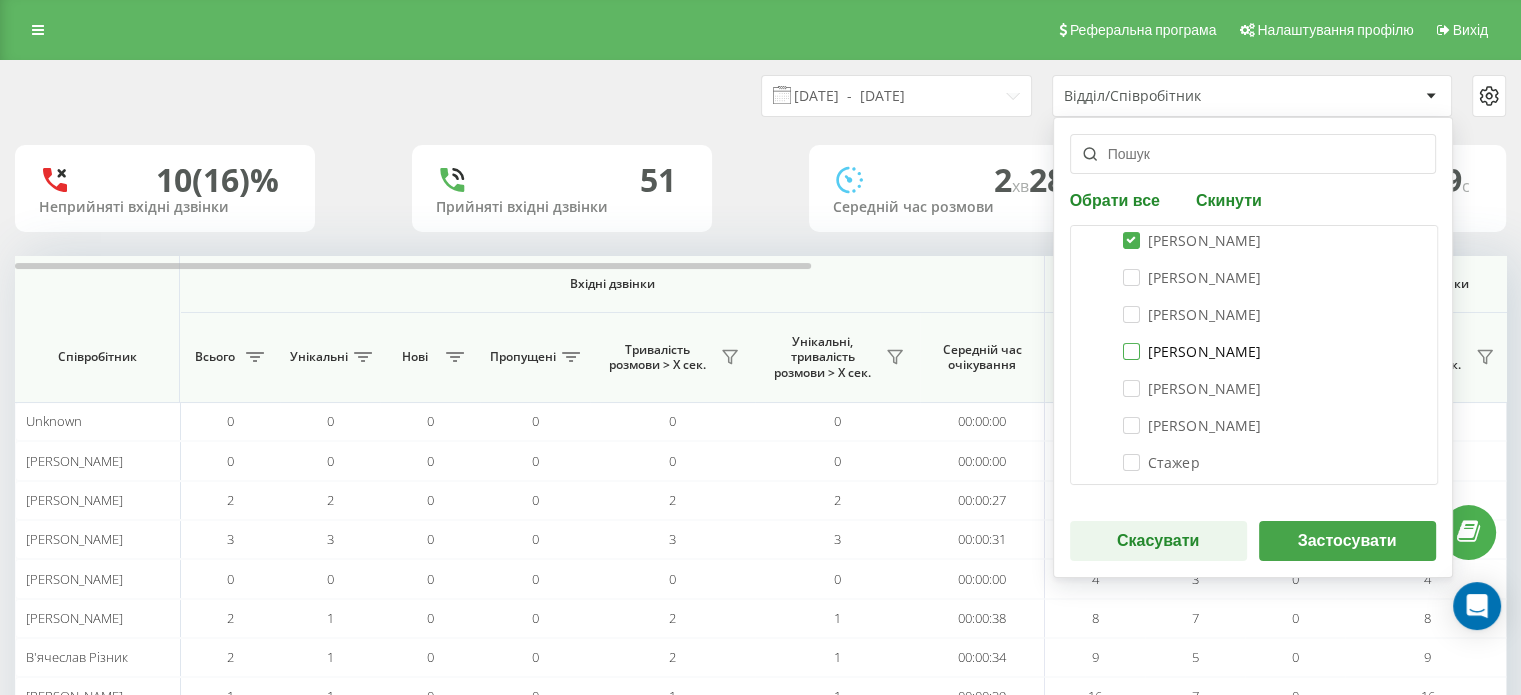 click on "Петрушко Анастасія" at bounding box center (1192, 351) 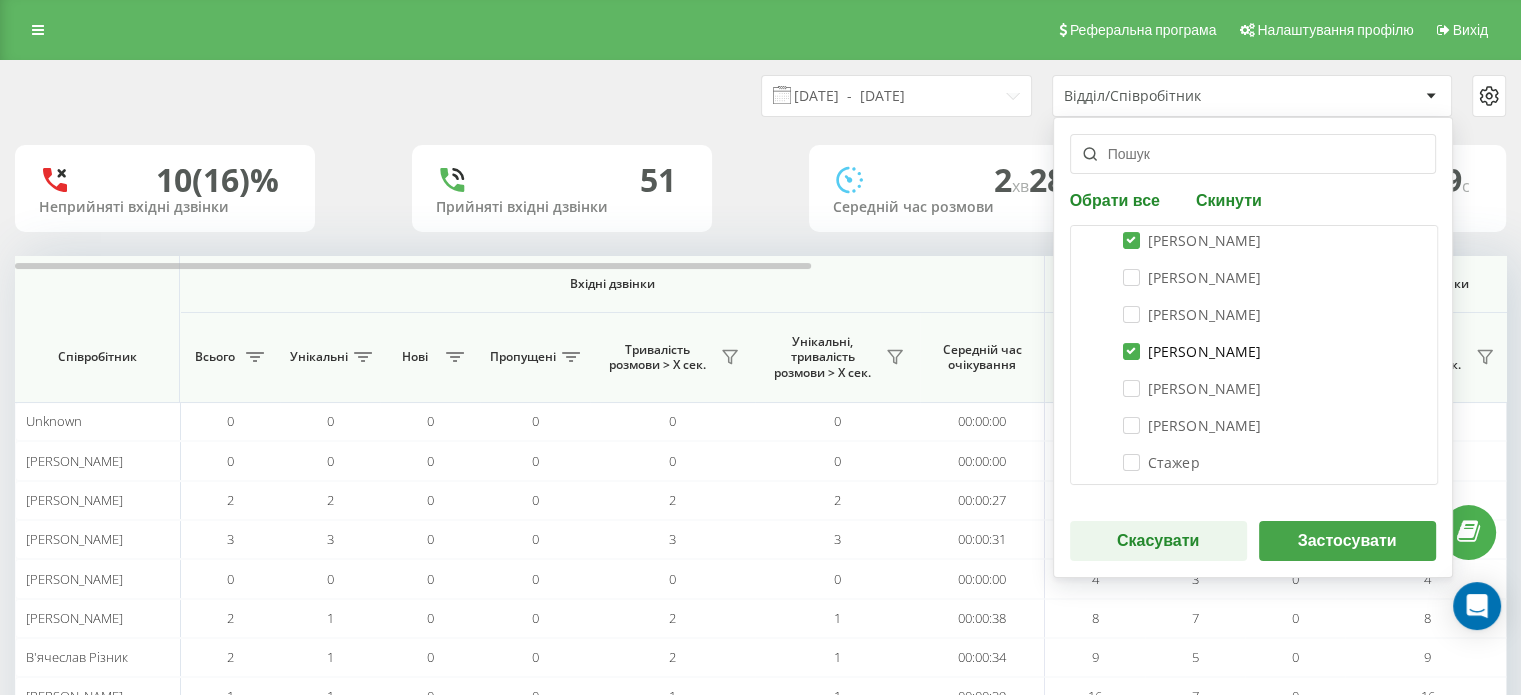 checkbox on "true" 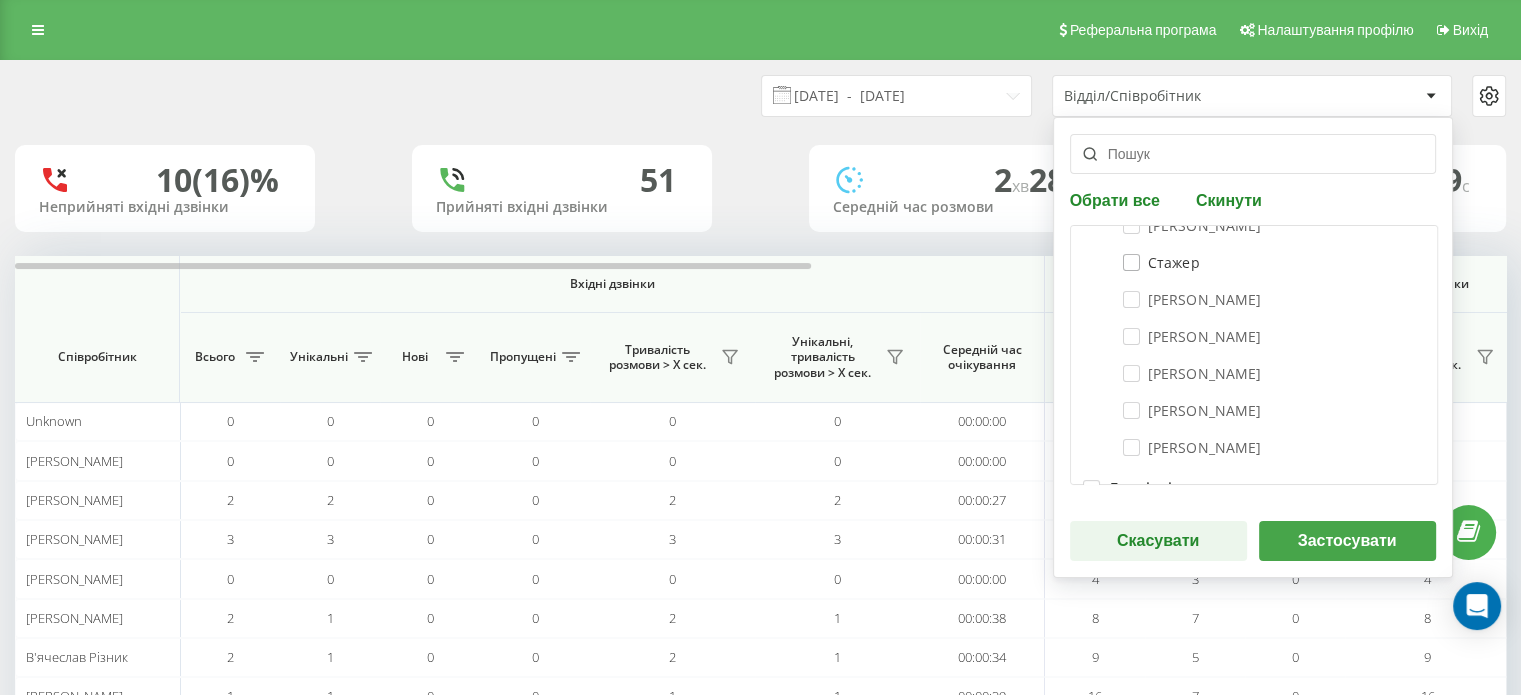 scroll, scrollTop: 500, scrollLeft: 0, axis: vertical 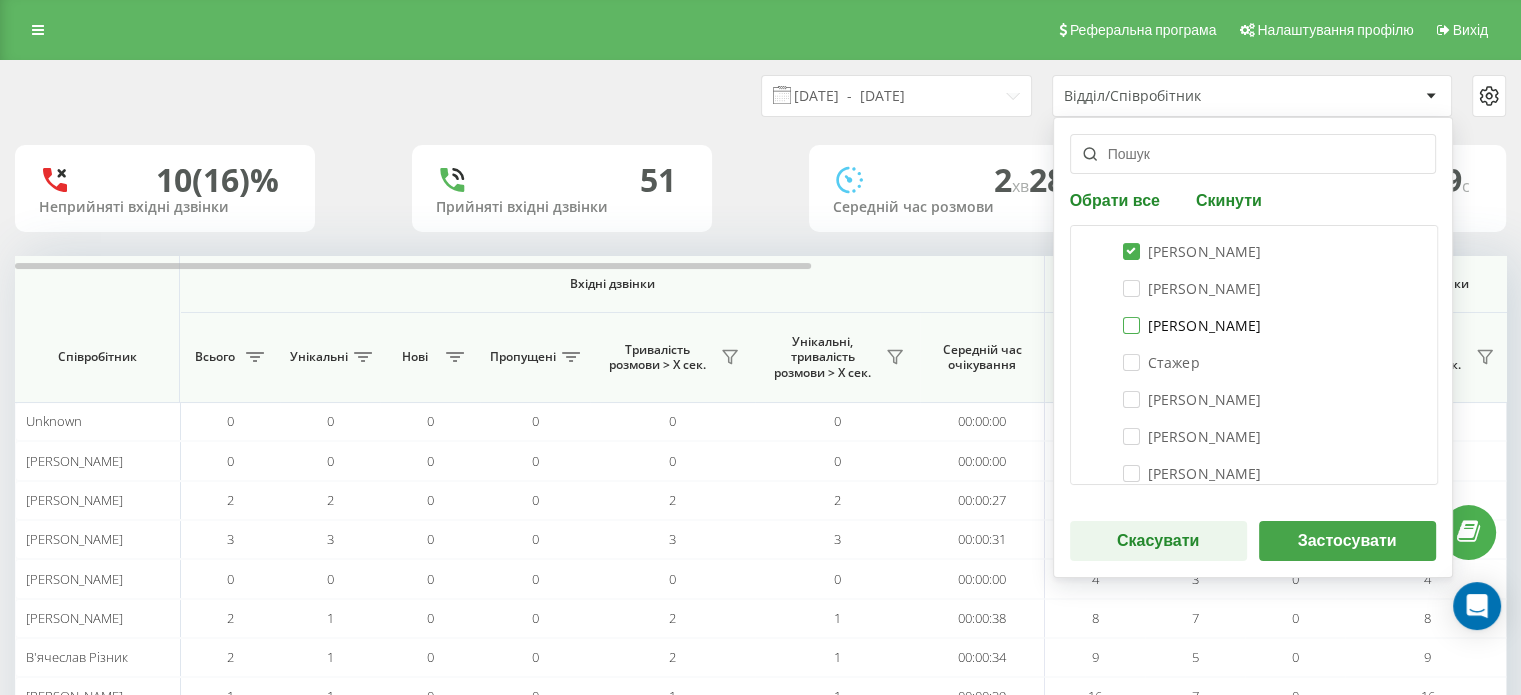 click on "Марія Москалюк" at bounding box center (1192, 325) 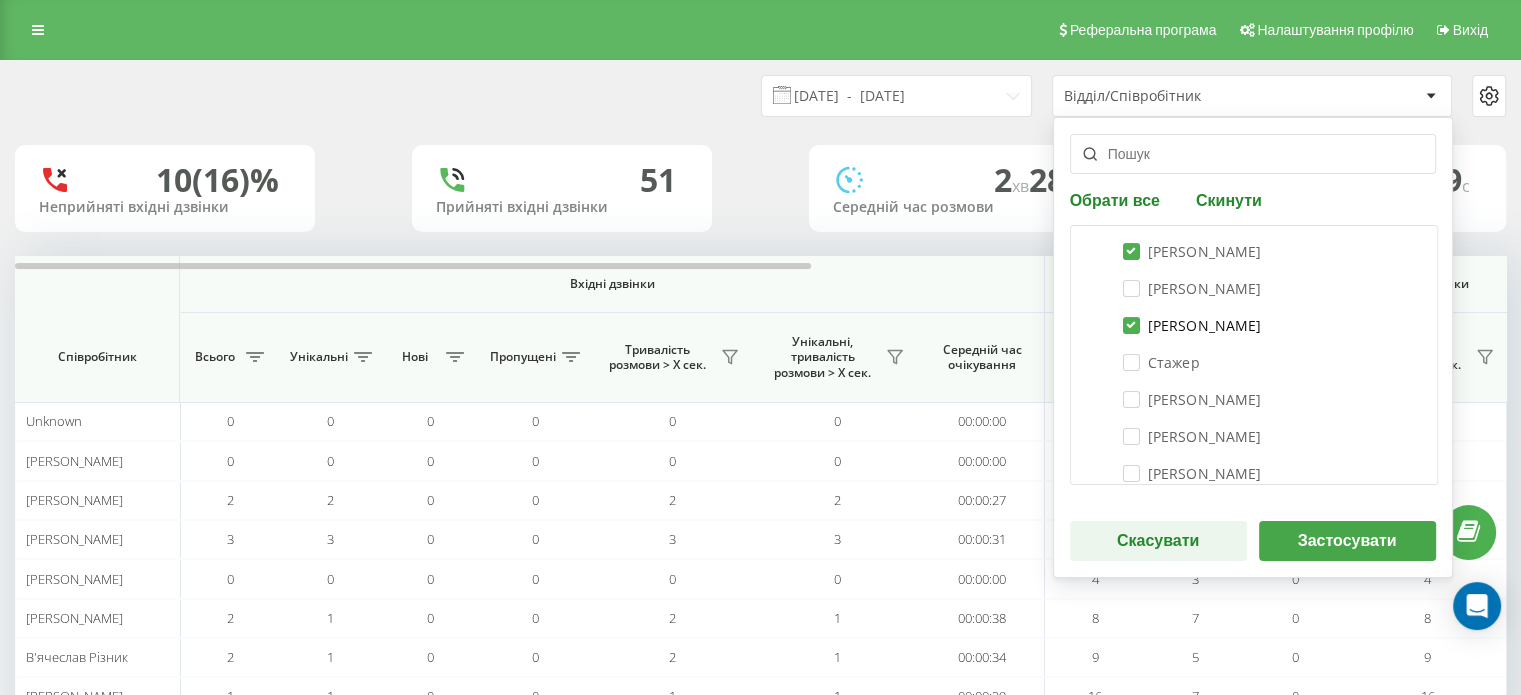 checkbox on "true" 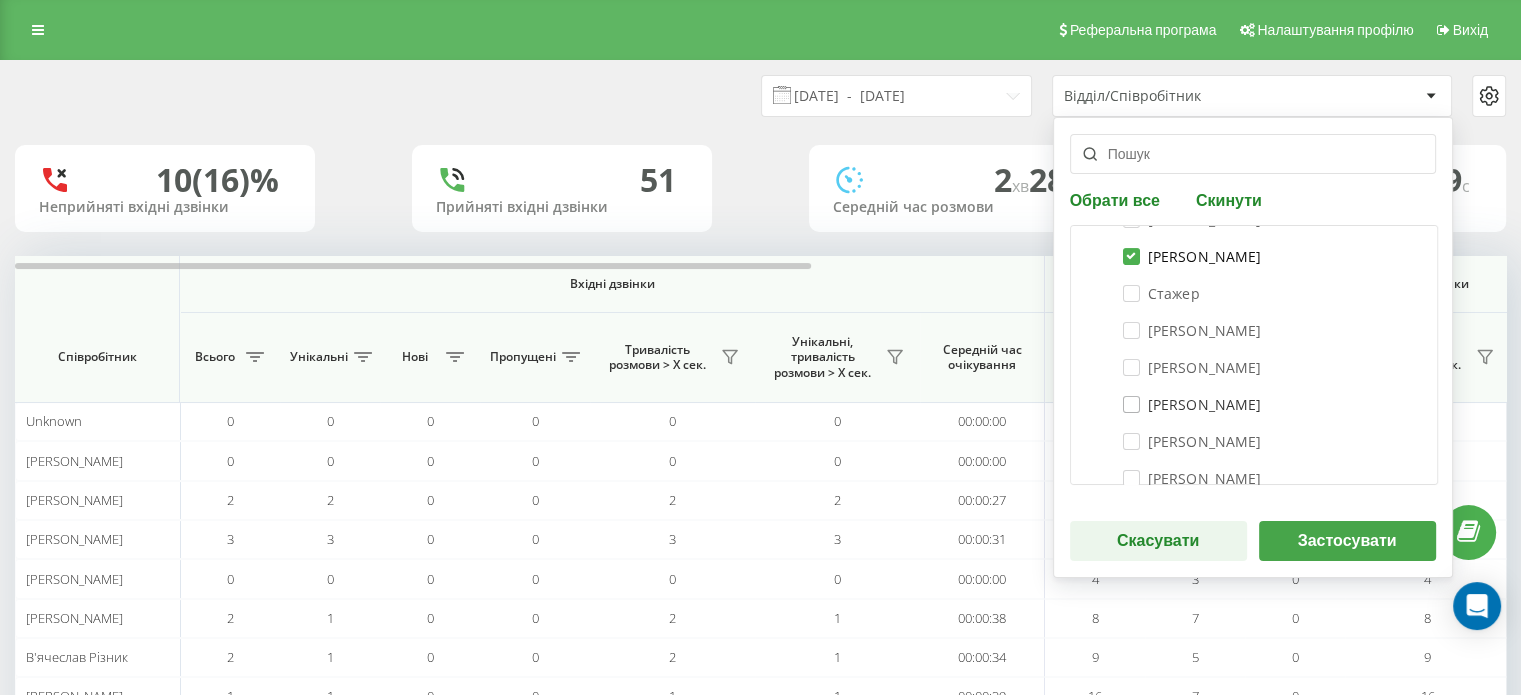 scroll, scrollTop: 600, scrollLeft: 0, axis: vertical 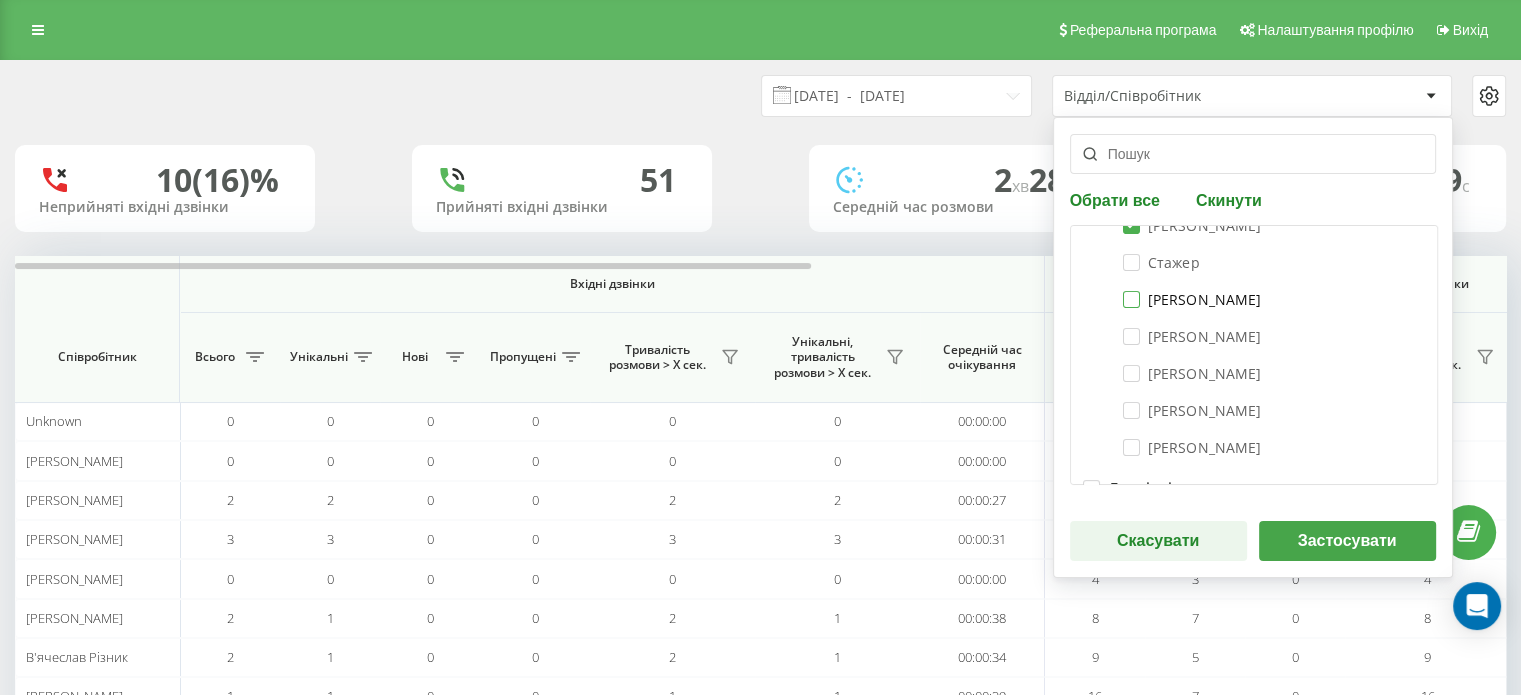 click on "Діхно Богдан" at bounding box center (1192, 299) 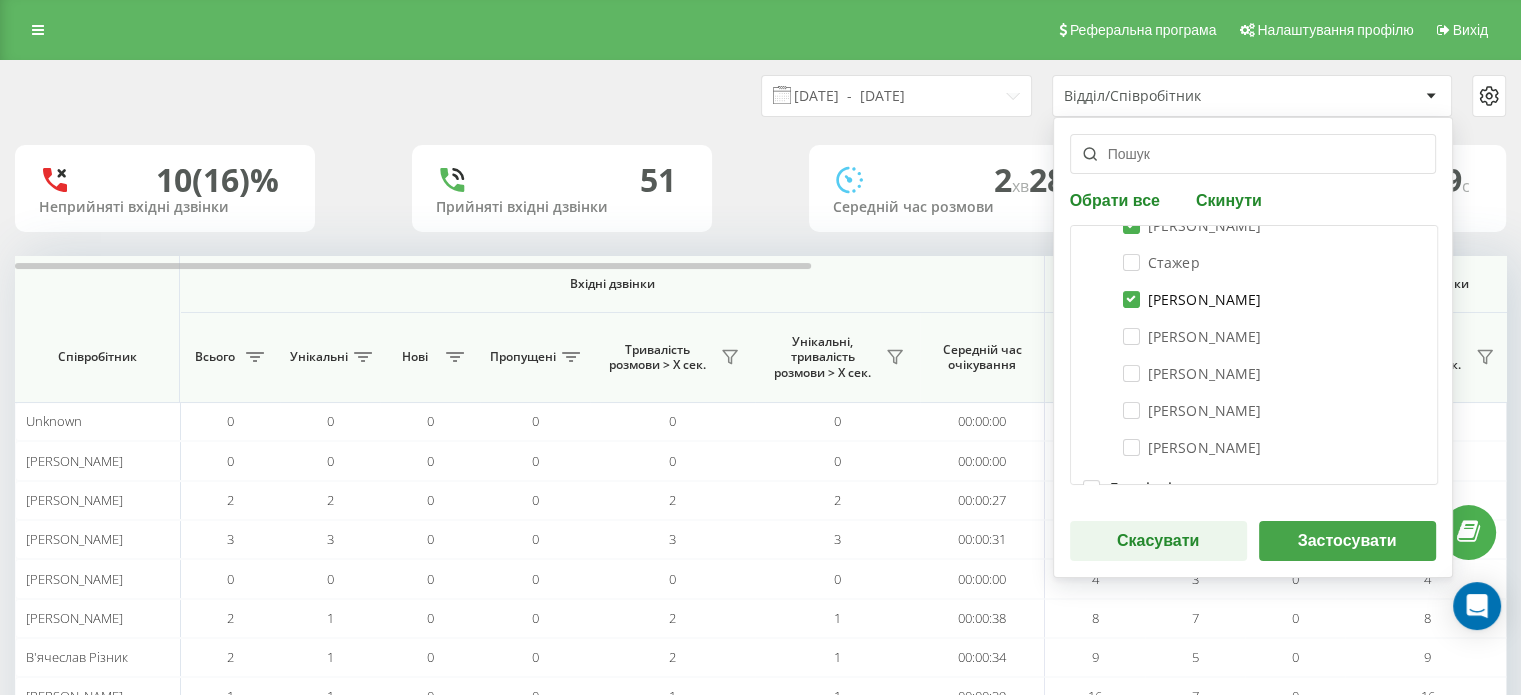 checkbox on "true" 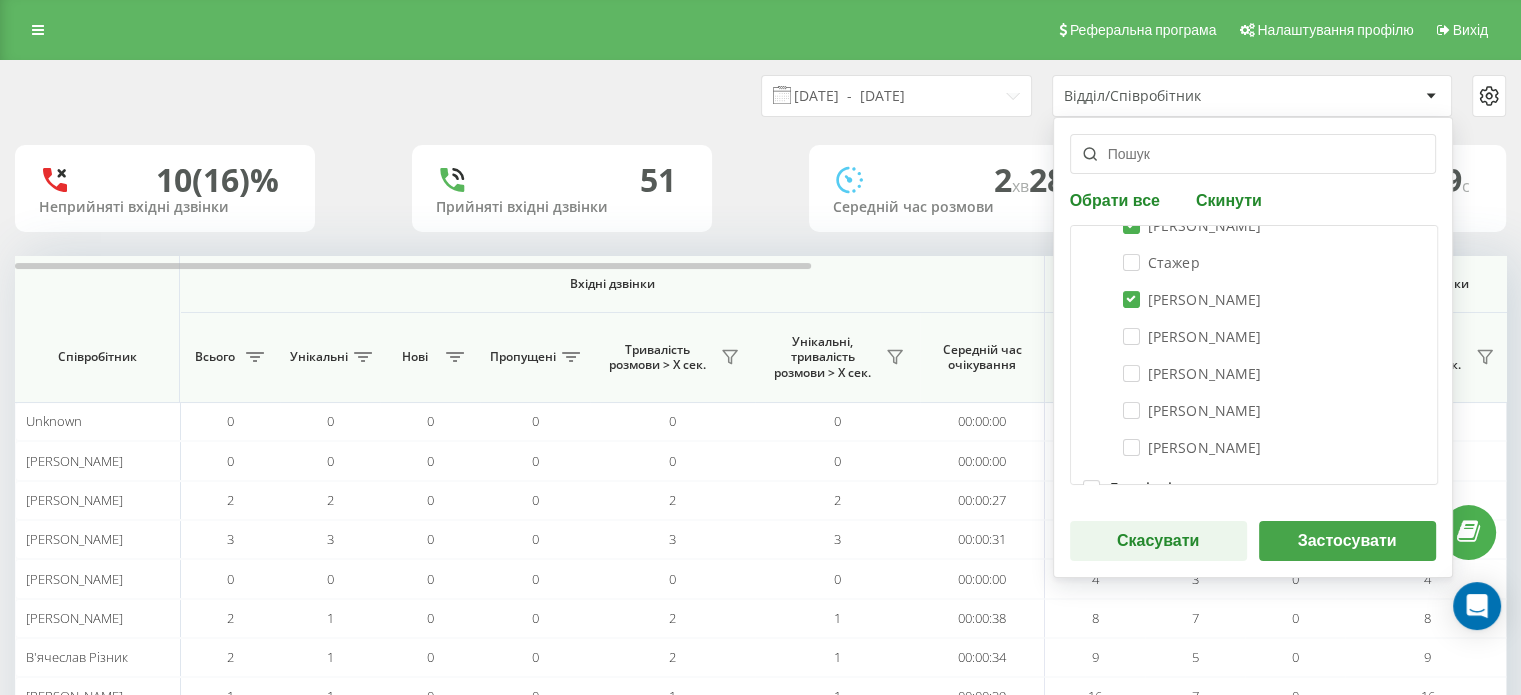 click on "Застосувати" at bounding box center [1347, 541] 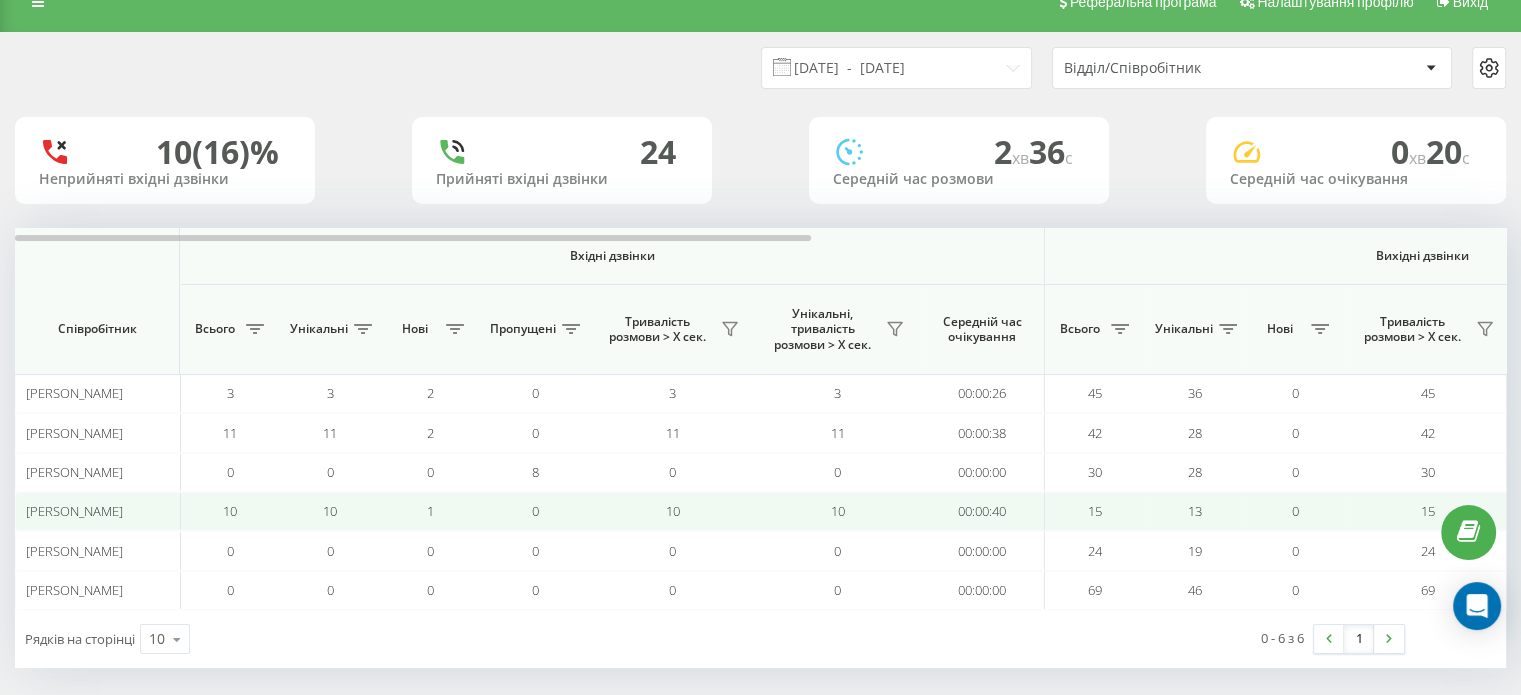 scroll, scrollTop: 38, scrollLeft: 0, axis: vertical 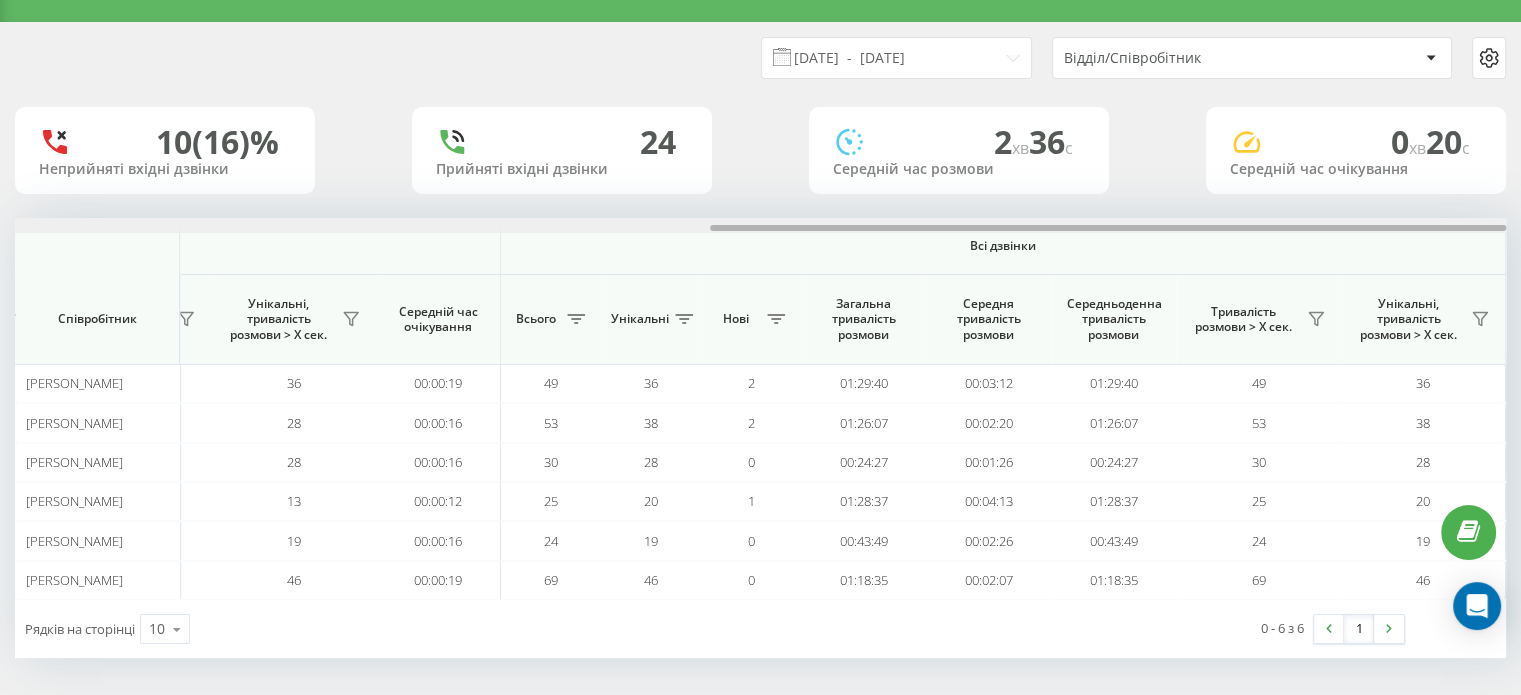 drag, startPoint x: 786, startPoint y: 225, endPoint x: 1535, endPoint y: 235, distance: 749.0668 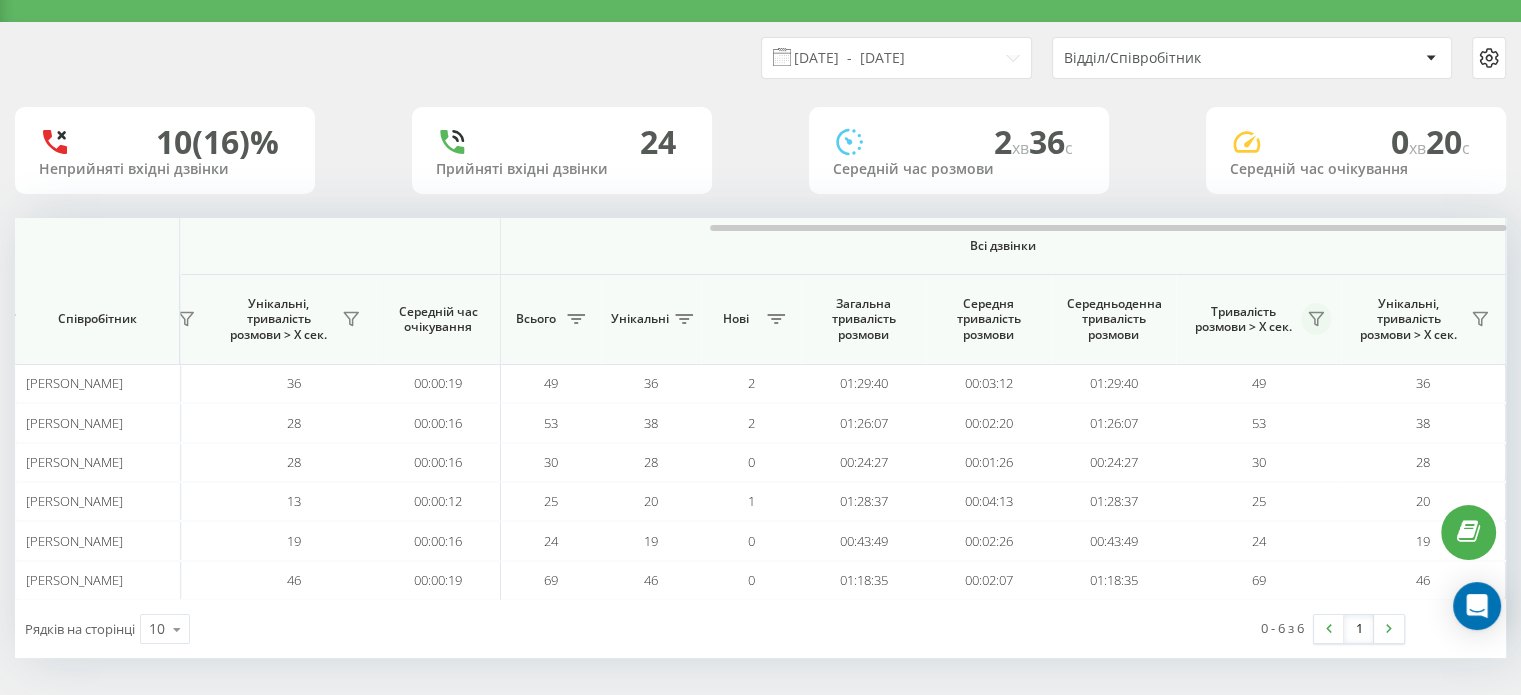 click 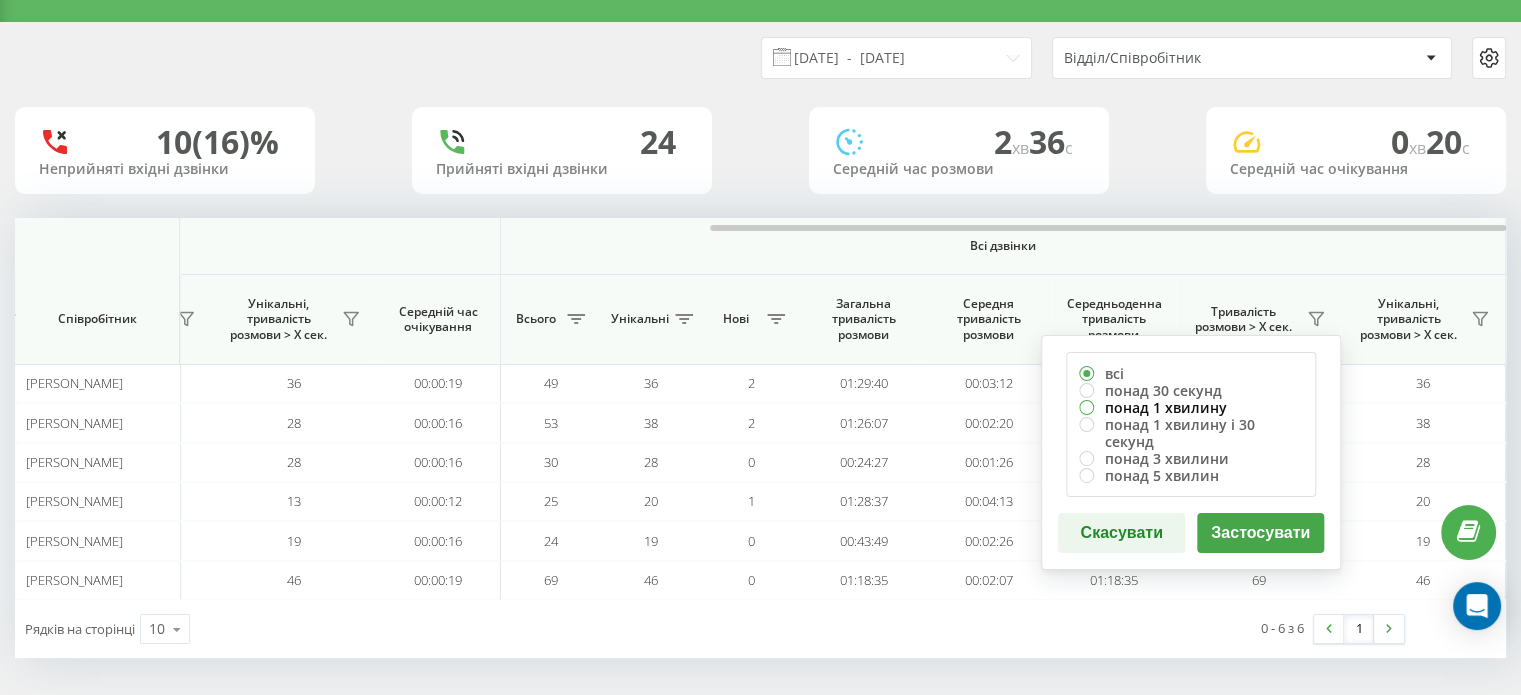 click on "понад 1 хвилину" at bounding box center (1191, 407) 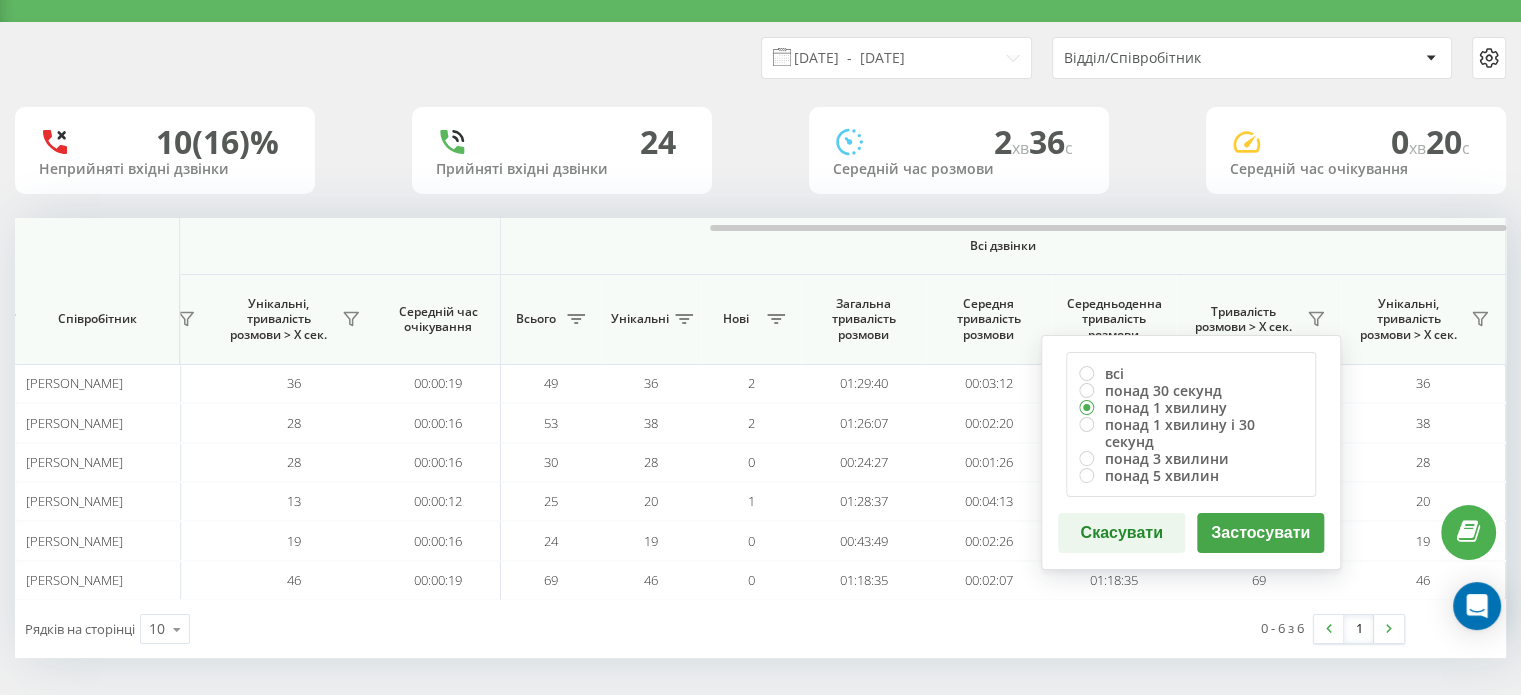 click on "Застосувати" at bounding box center [1260, 533] 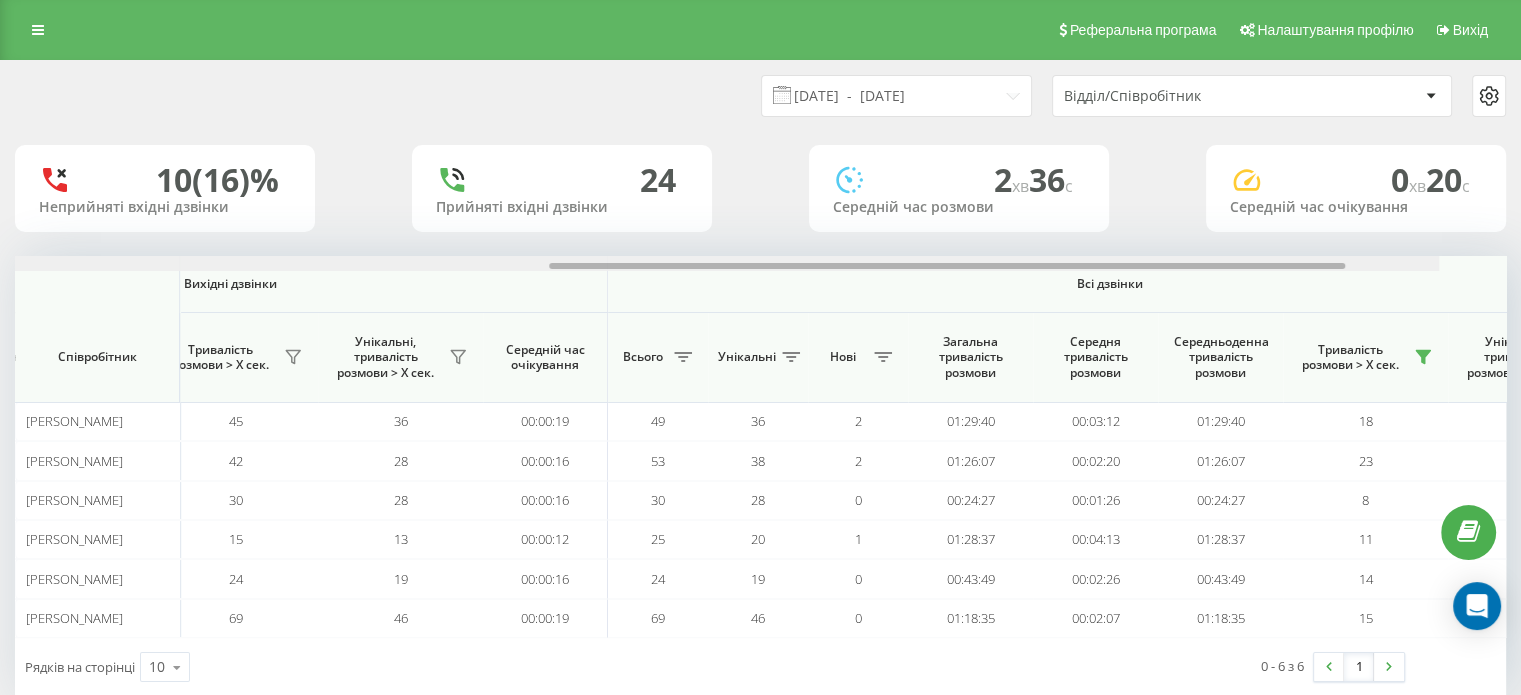 scroll, scrollTop: 0, scrollLeft: 1299, axis: horizontal 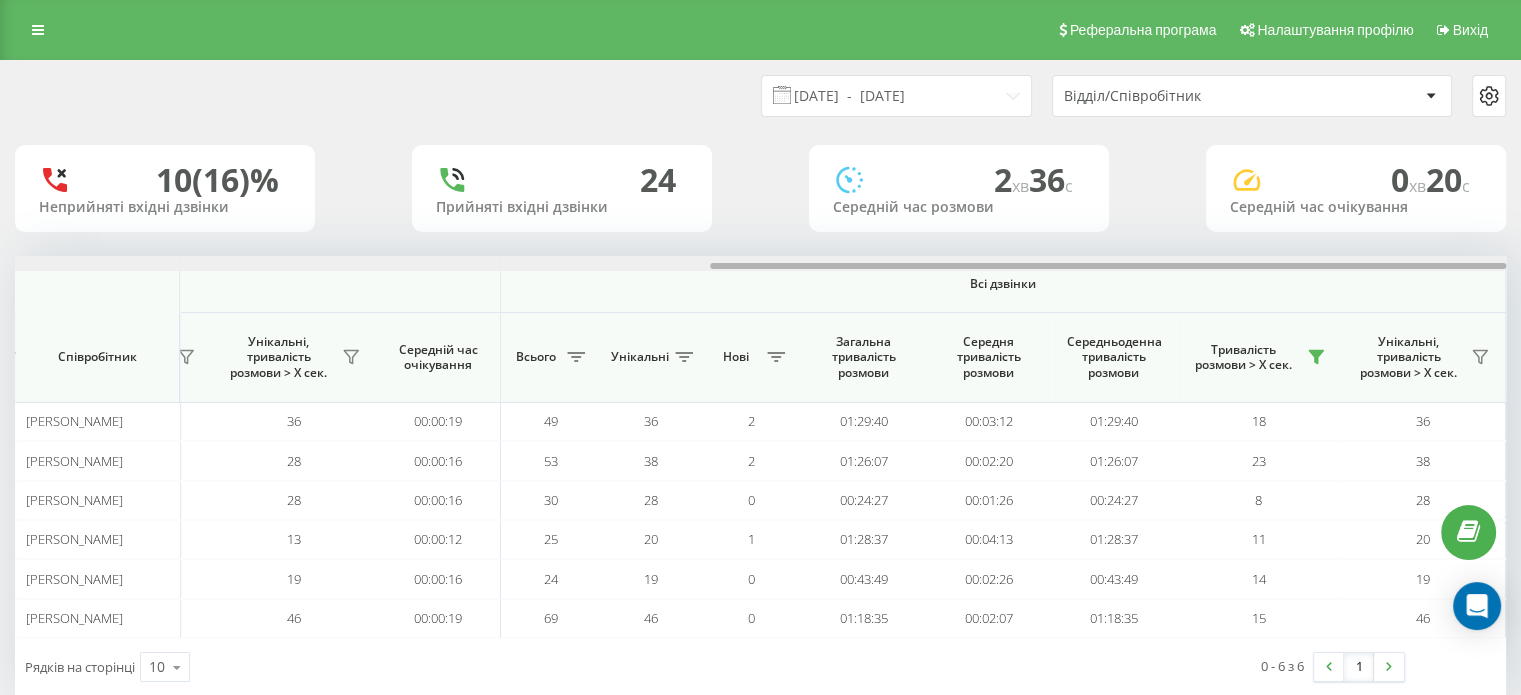 drag, startPoint x: 764, startPoint y: 267, endPoint x: 1535, endPoint y: 262, distance: 771.01624 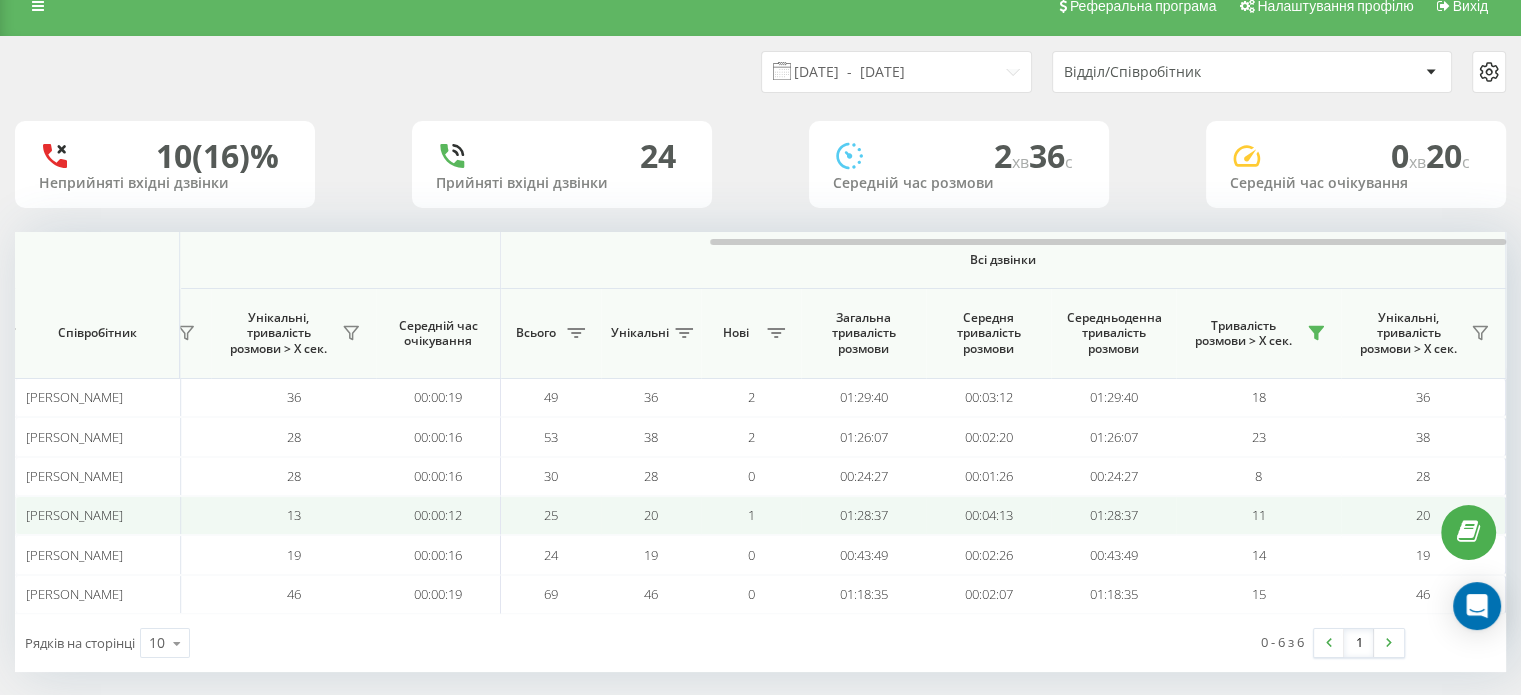 scroll, scrollTop: 38, scrollLeft: 0, axis: vertical 